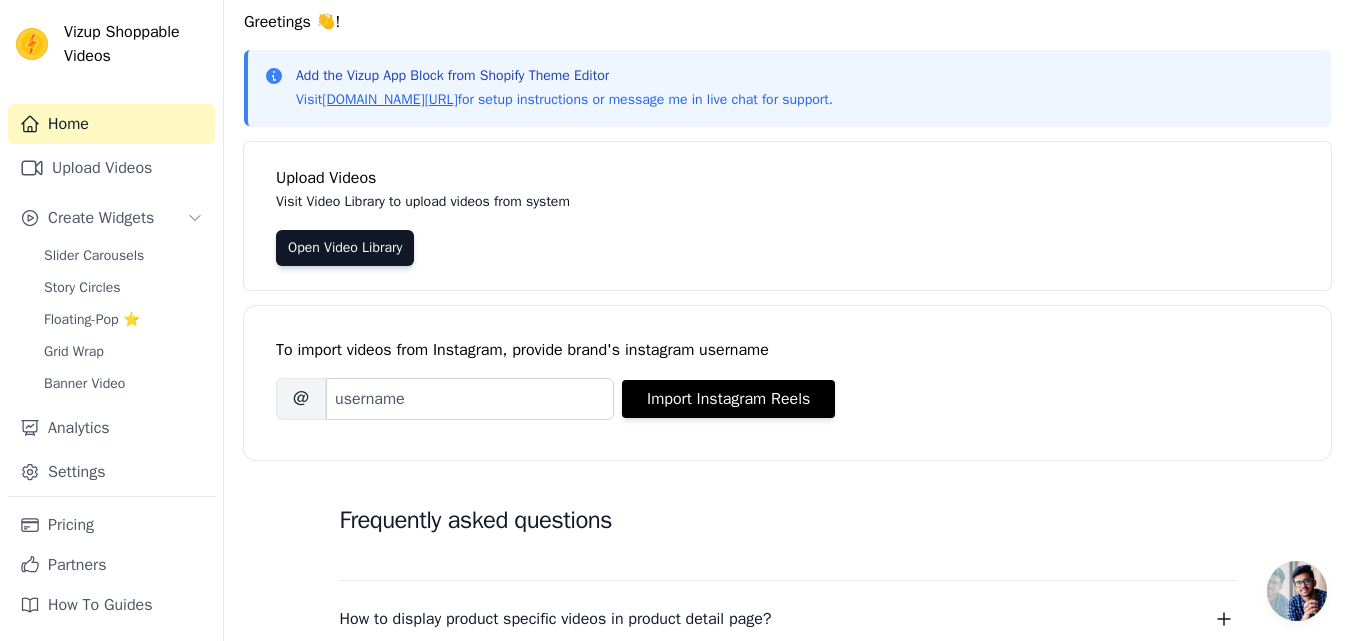 scroll, scrollTop: 100, scrollLeft: 0, axis: vertical 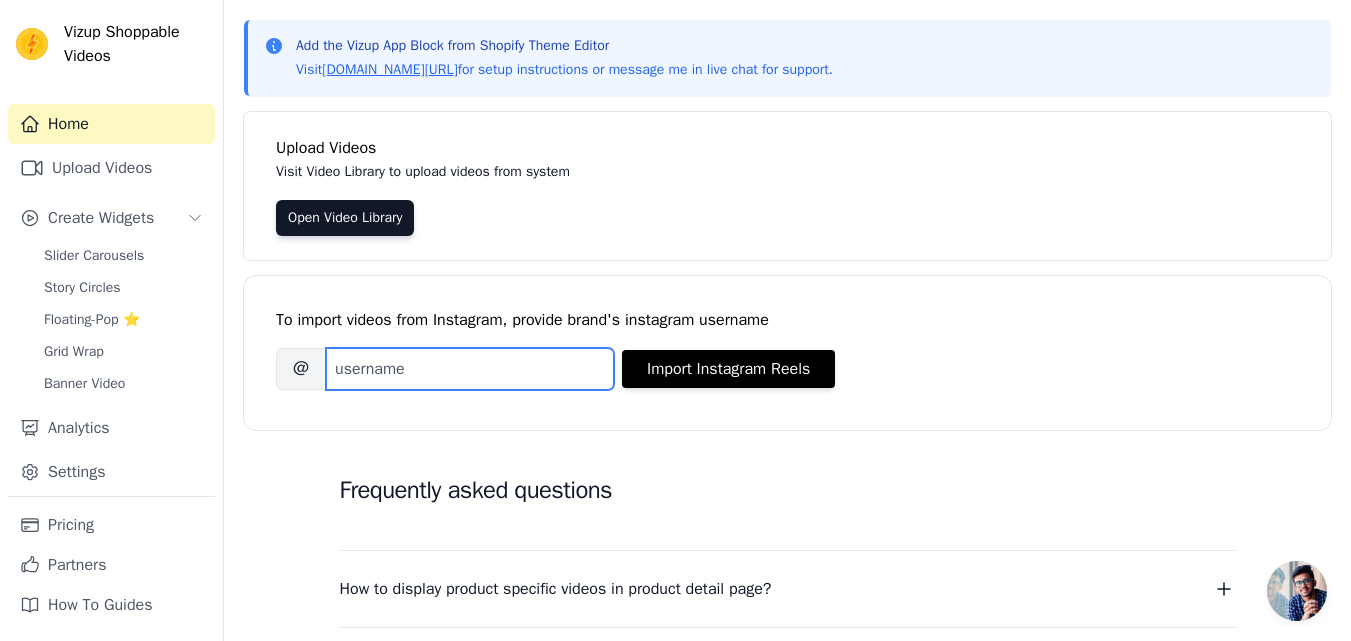 click on "Brand's Instagram Username" at bounding box center (470, 369) 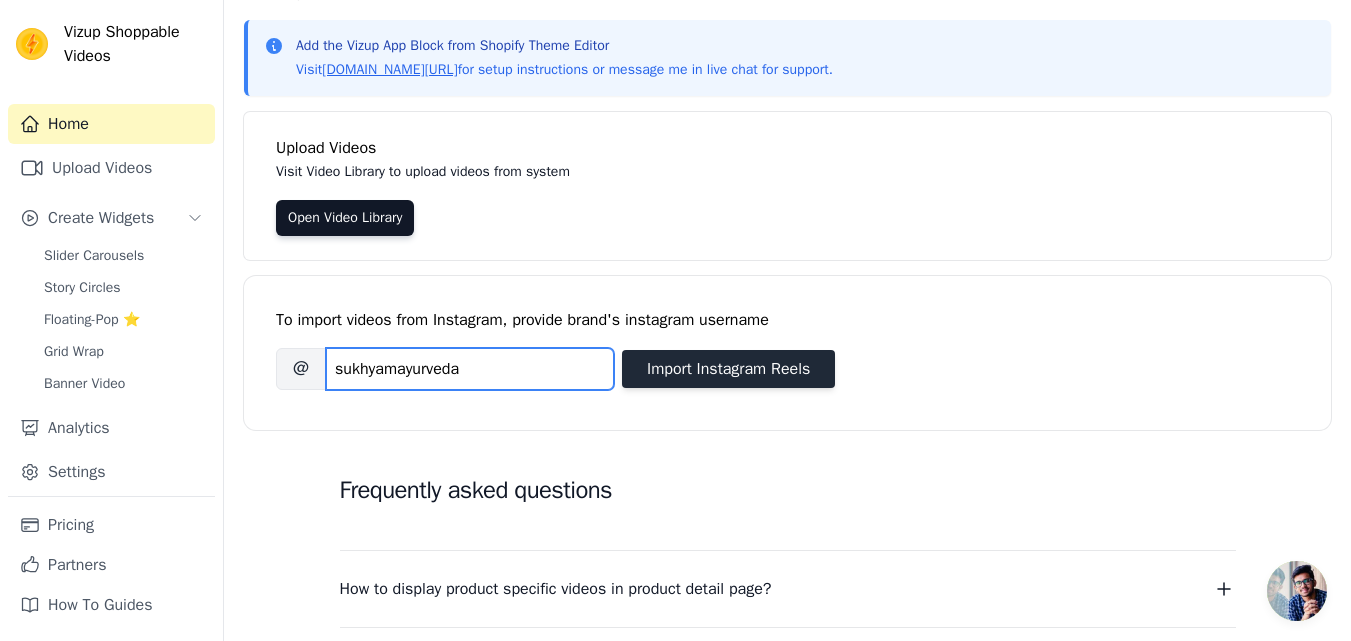 type on "sukhyamayurveda" 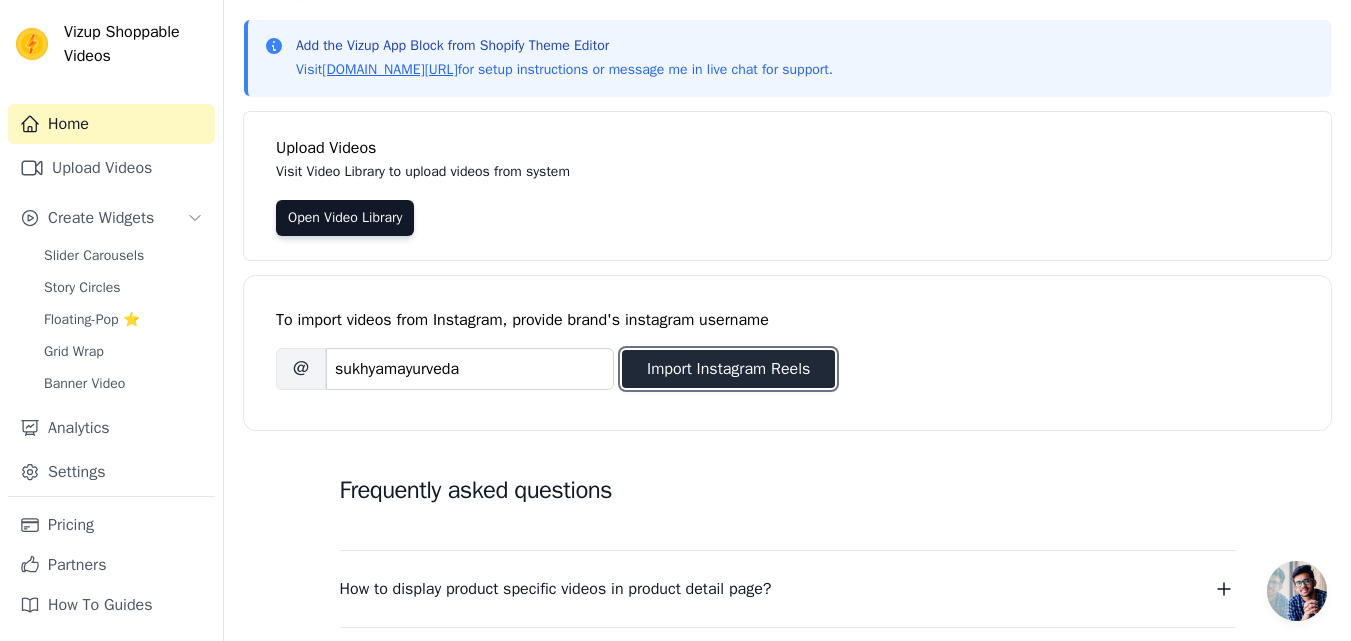click on "Import Instagram Reels" at bounding box center (728, 369) 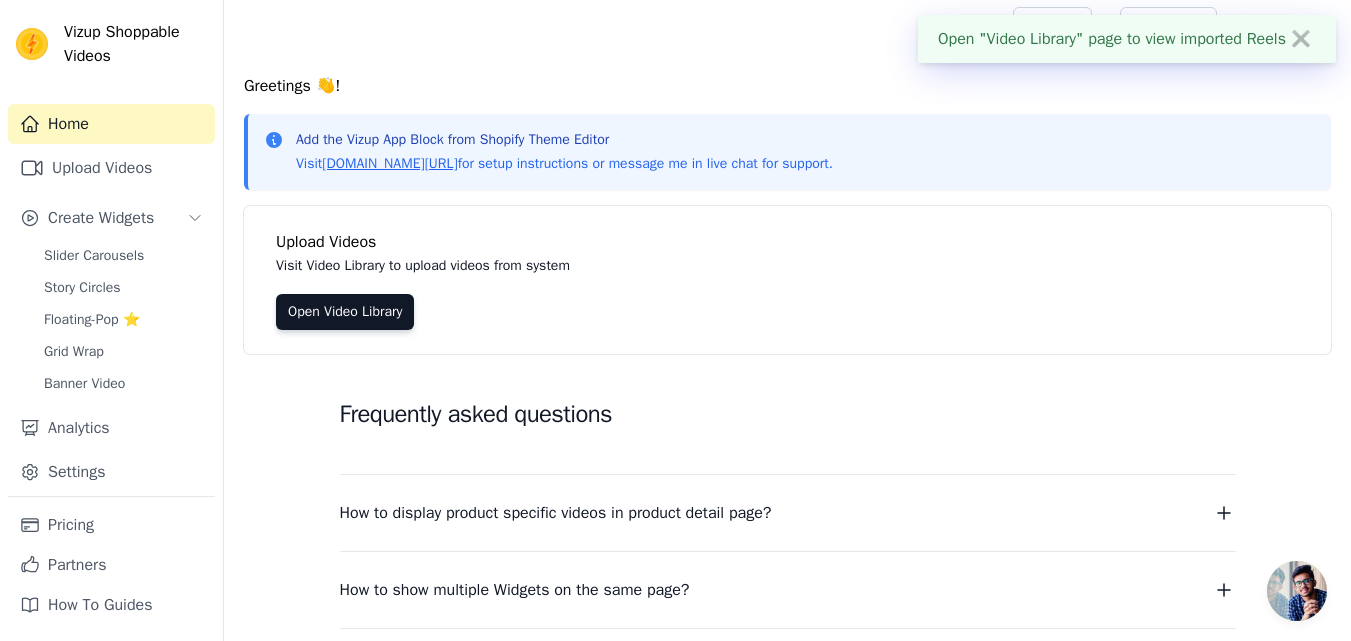 scroll, scrollTop: 0, scrollLeft: 0, axis: both 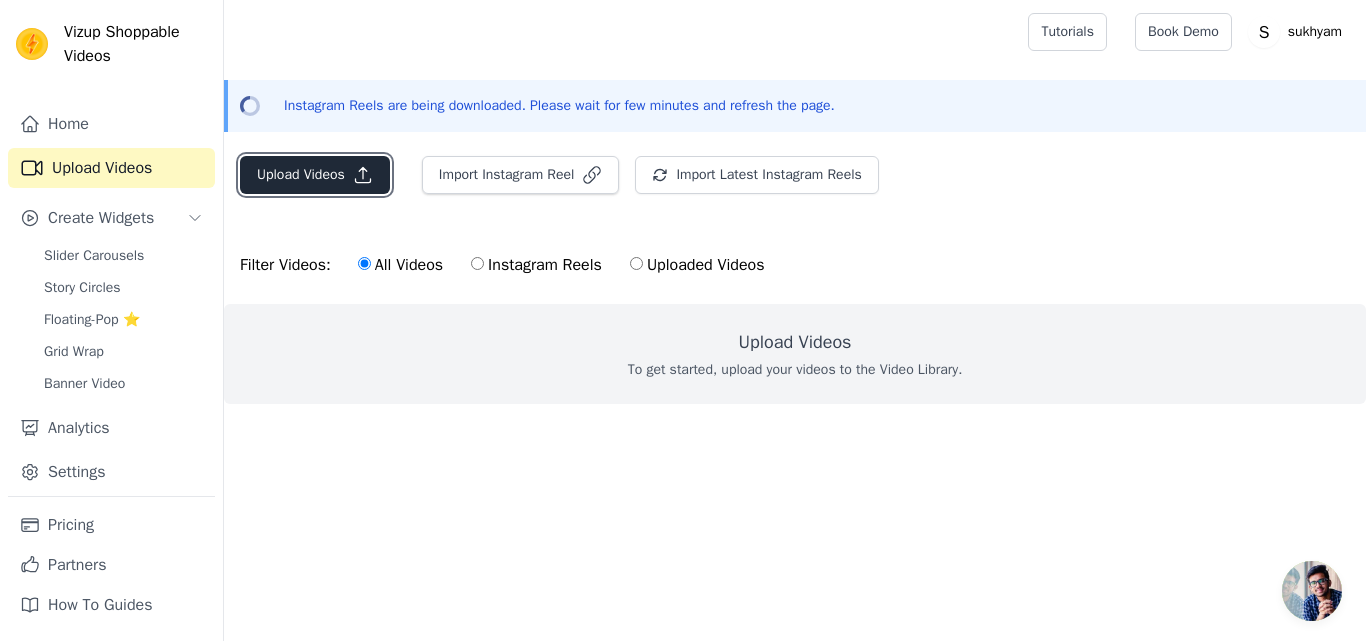click on "Upload Videos" at bounding box center (315, 175) 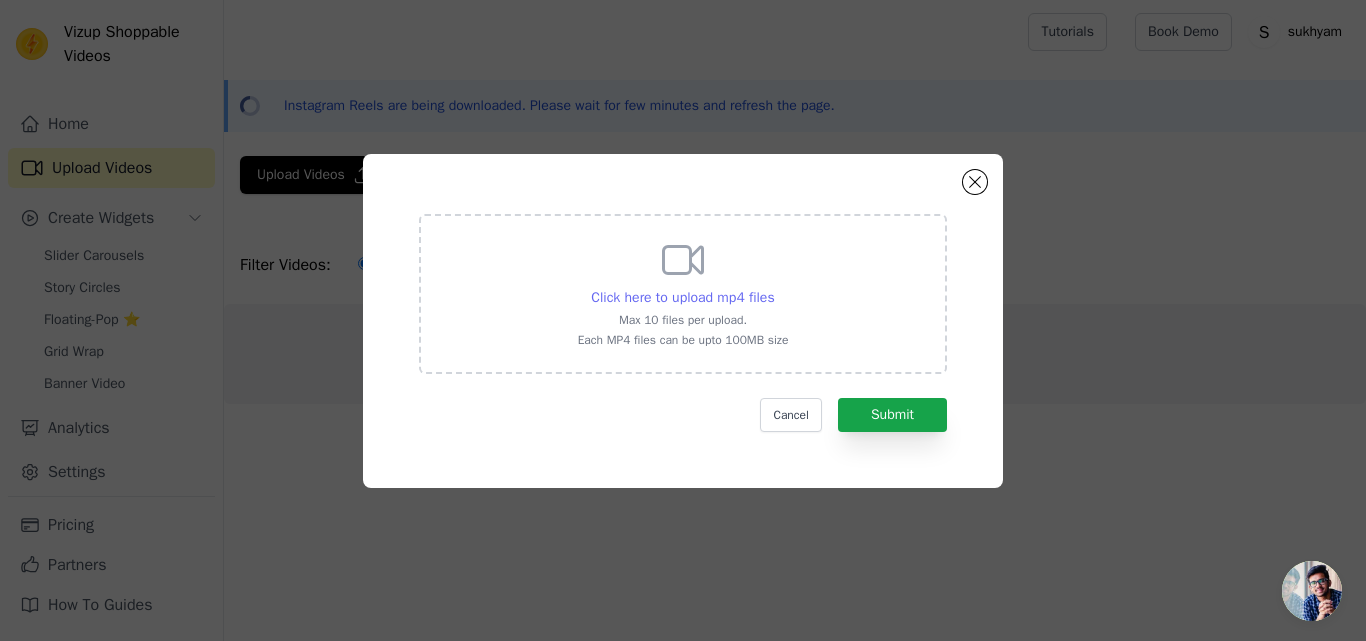 click on "Click here to upload mp4 files" at bounding box center [682, 297] 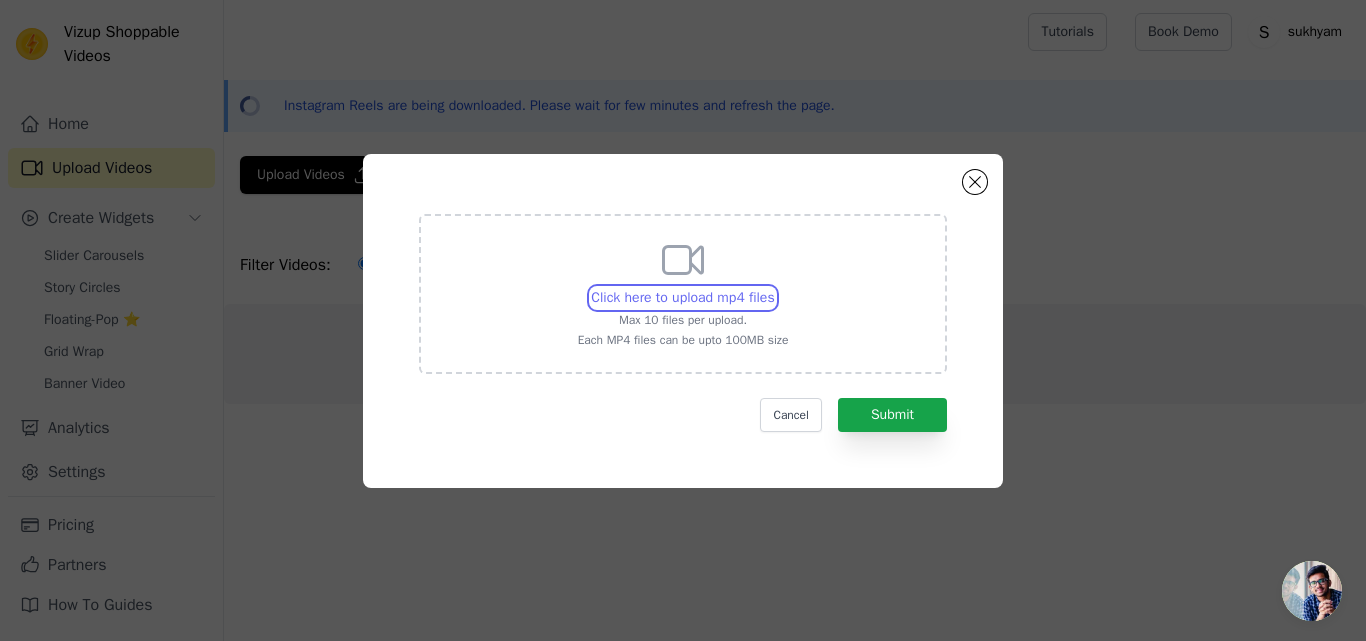 type on "C:\fakepath\Orthorun - Daughter Testimonial B2.mp4" 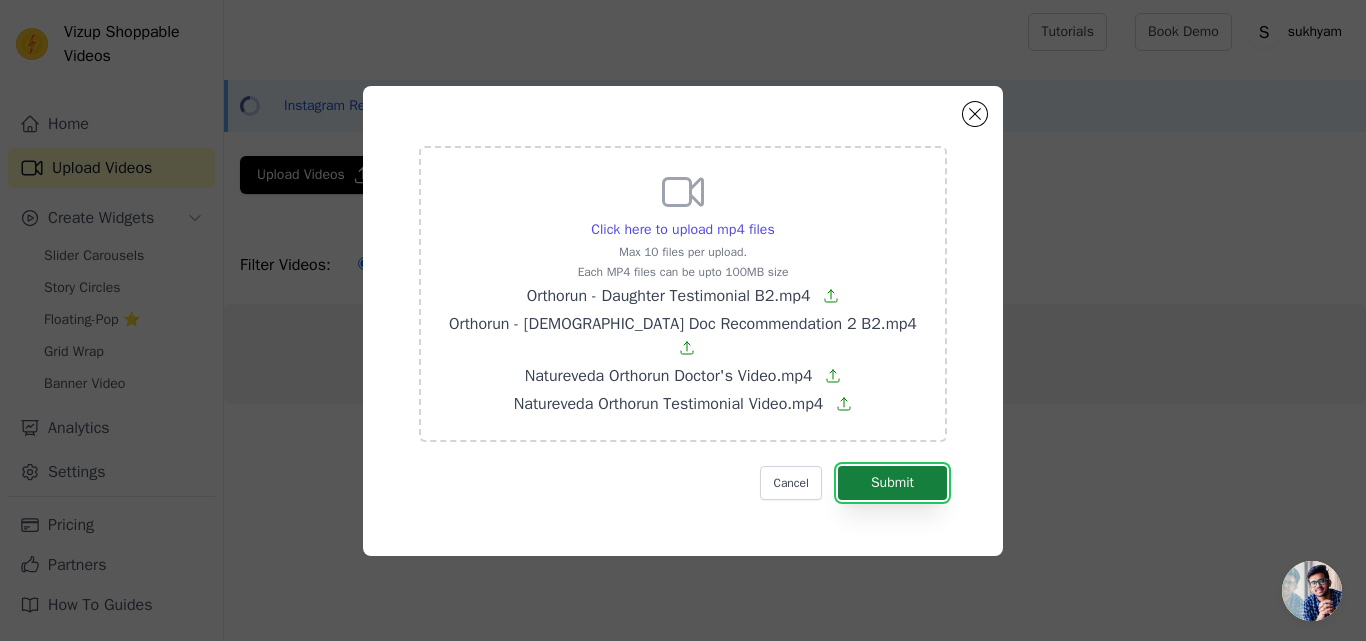 click on "Submit" at bounding box center [892, 483] 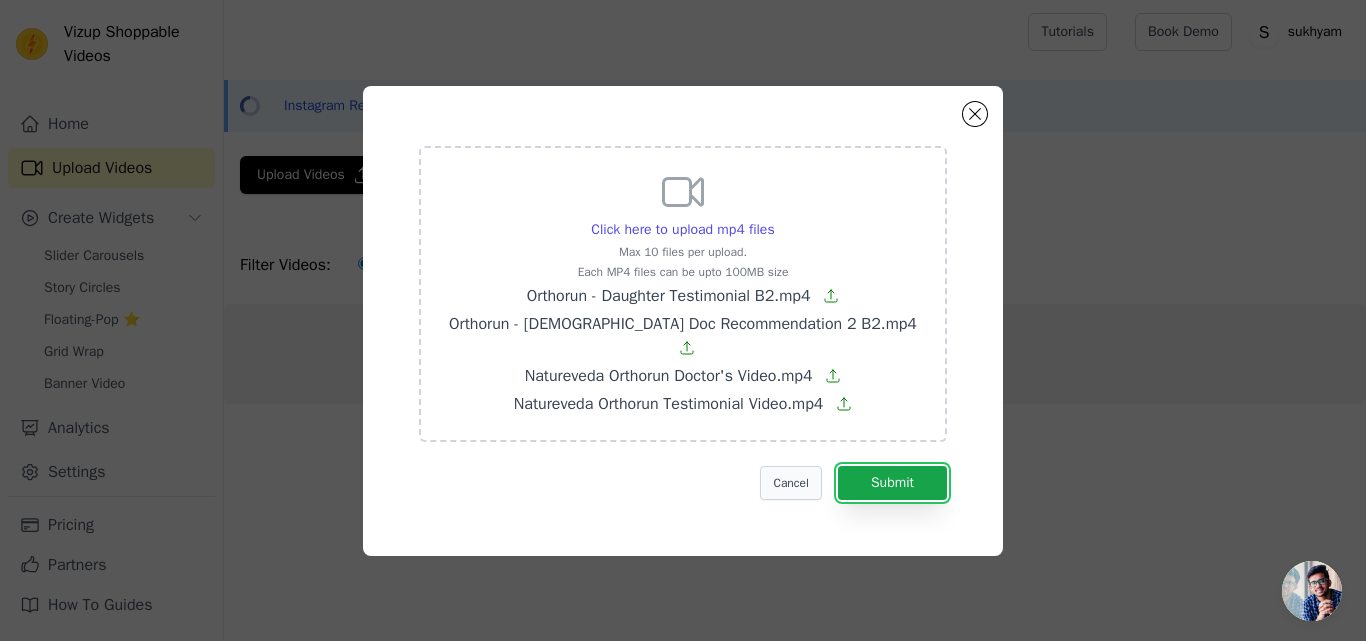 type 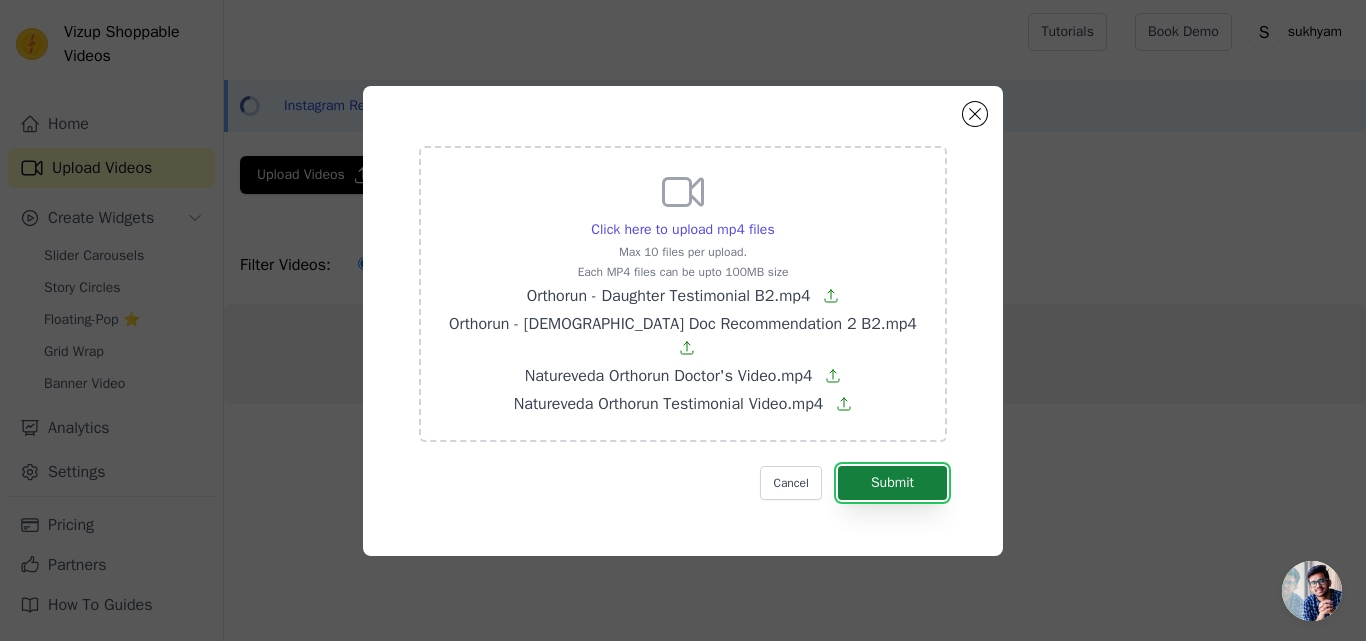 click on "Submit" at bounding box center [892, 483] 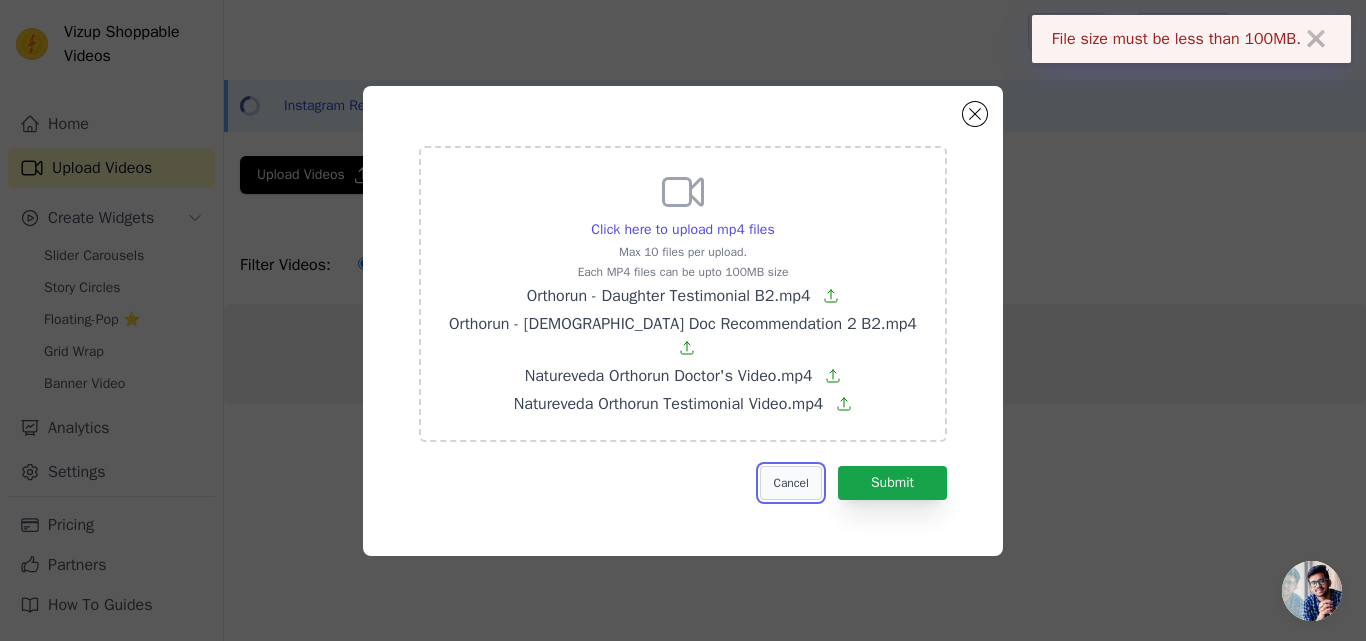 click on "Cancel" at bounding box center (790, 483) 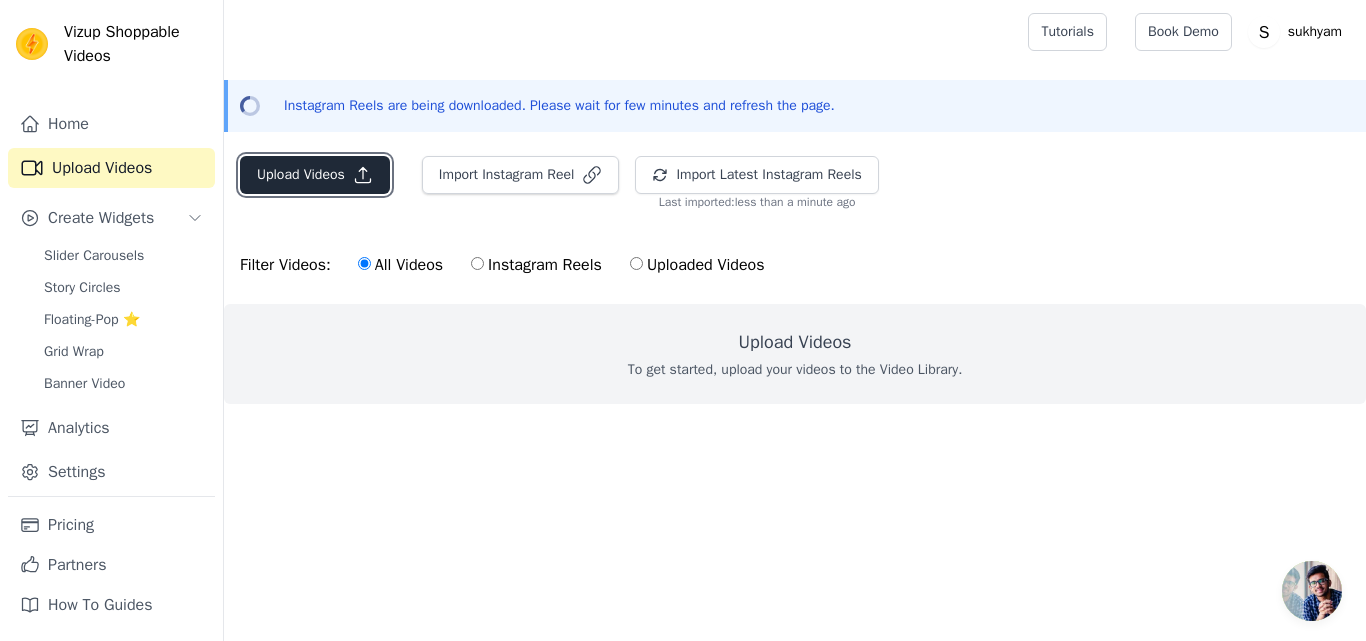 click 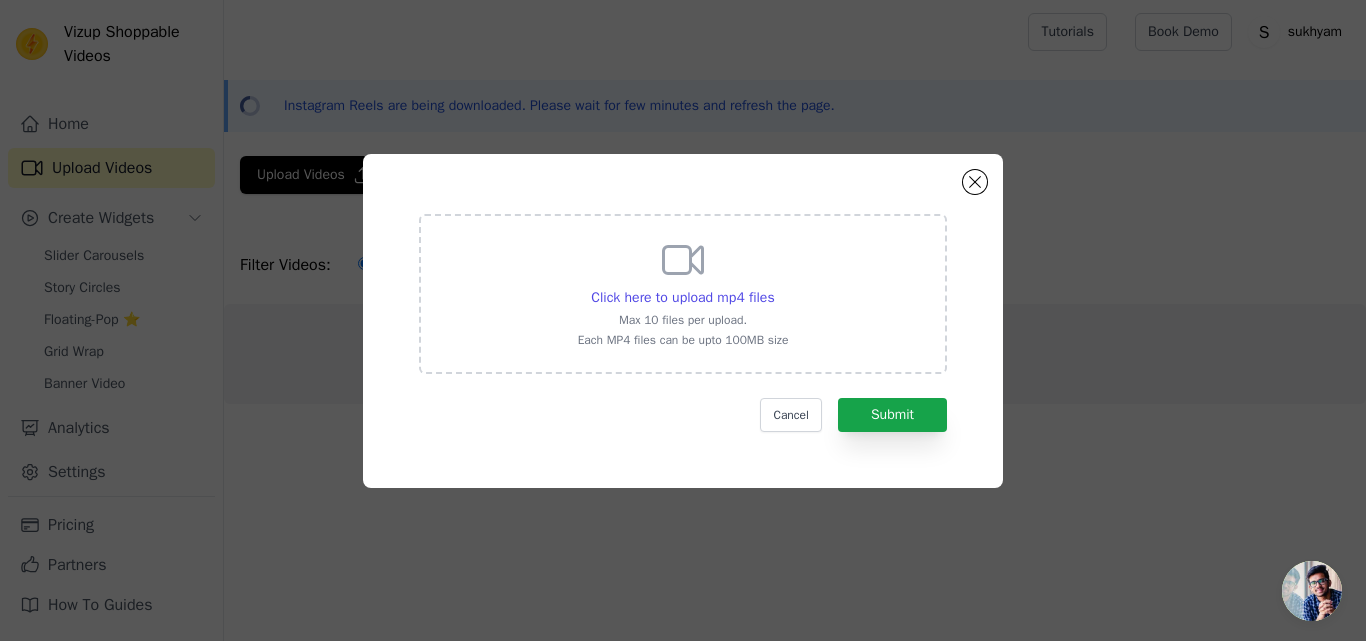 click on "Click here to upload mp4 files     Max 10 files per upload.   Each MP4 files can be upto 100MB size" at bounding box center [683, 292] 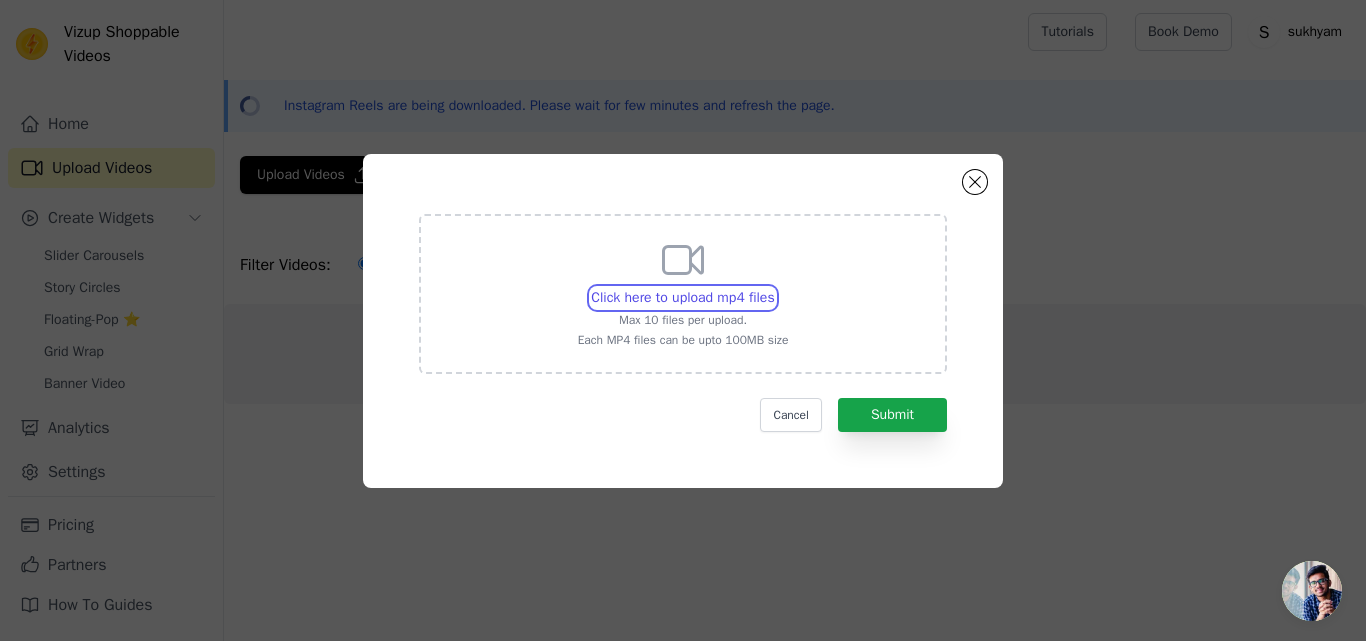 click on "Click here to upload mp4 files     Max 10 files per upload.   Each MP4 files can be upto 100MB size" at bounding box center (774, 287) 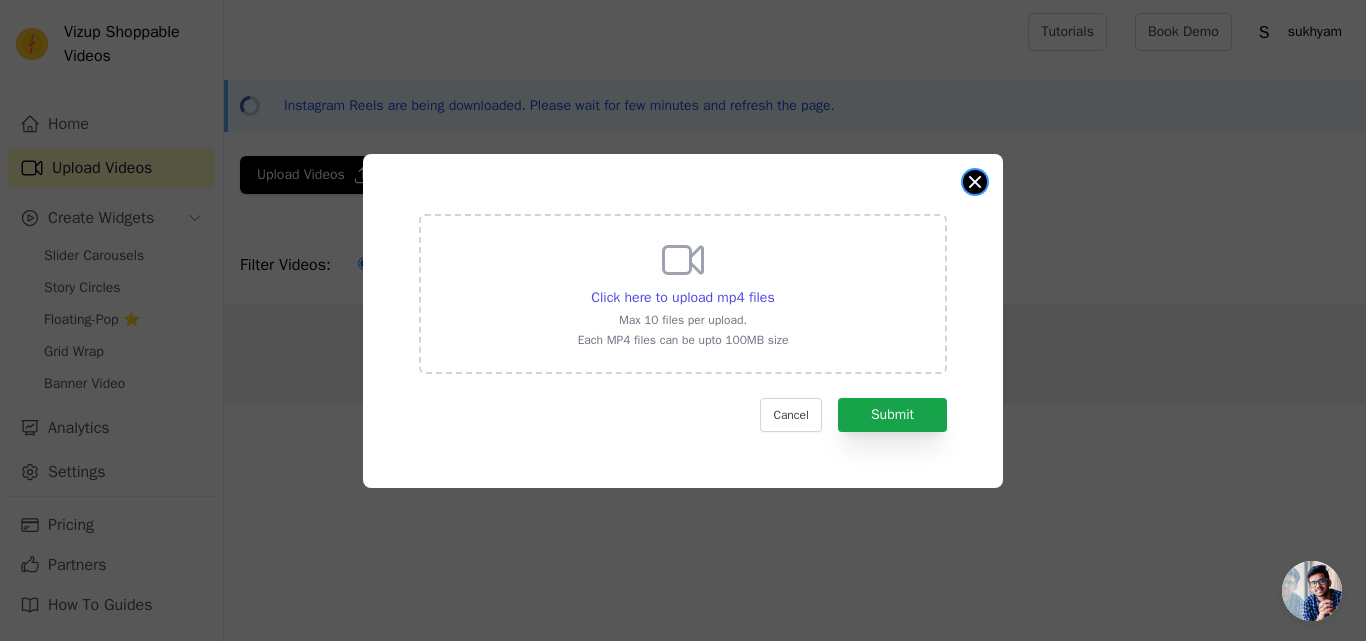 click at bounding box center (975, 182) 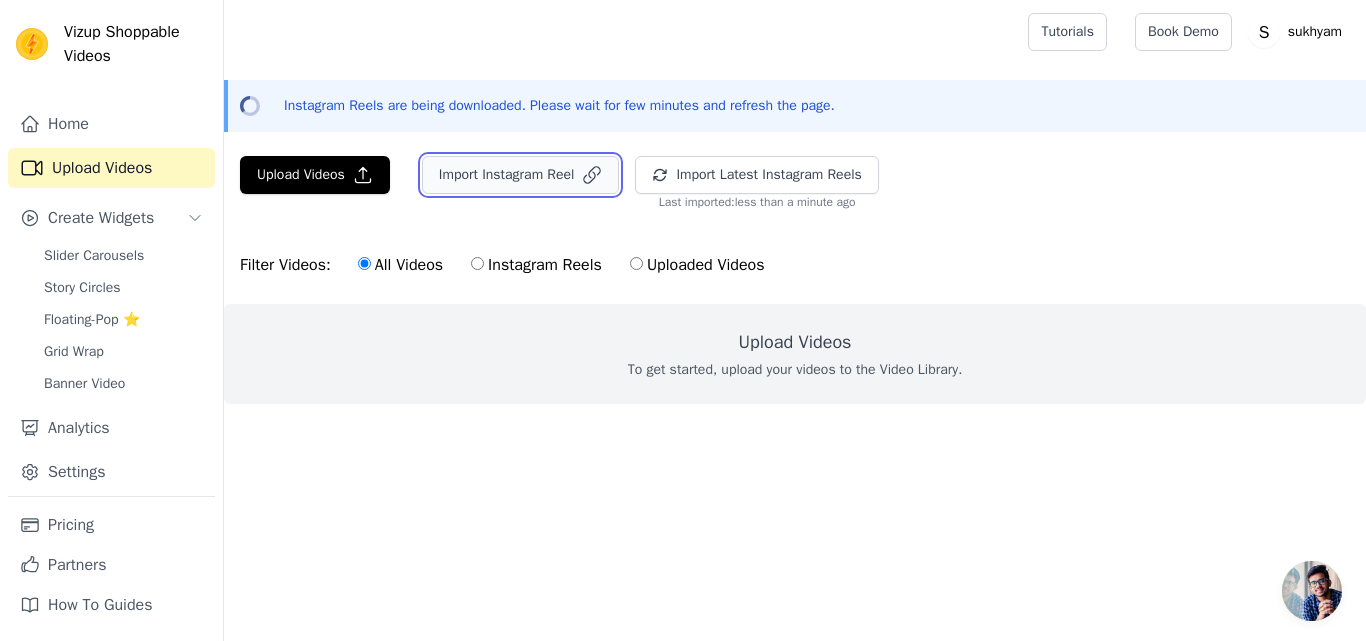 click on "Import Instagram Reel" at bounding box center (521, 175) 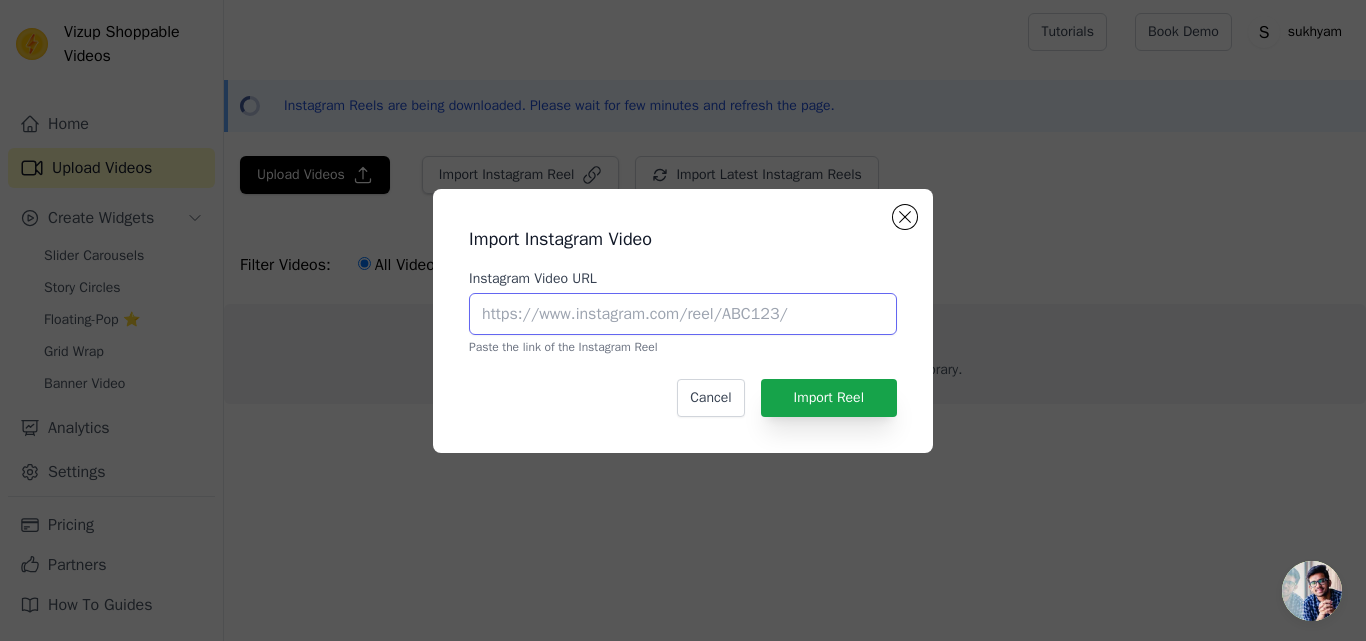 click on "Instagram Video URL" at bounding box center (683, 314) 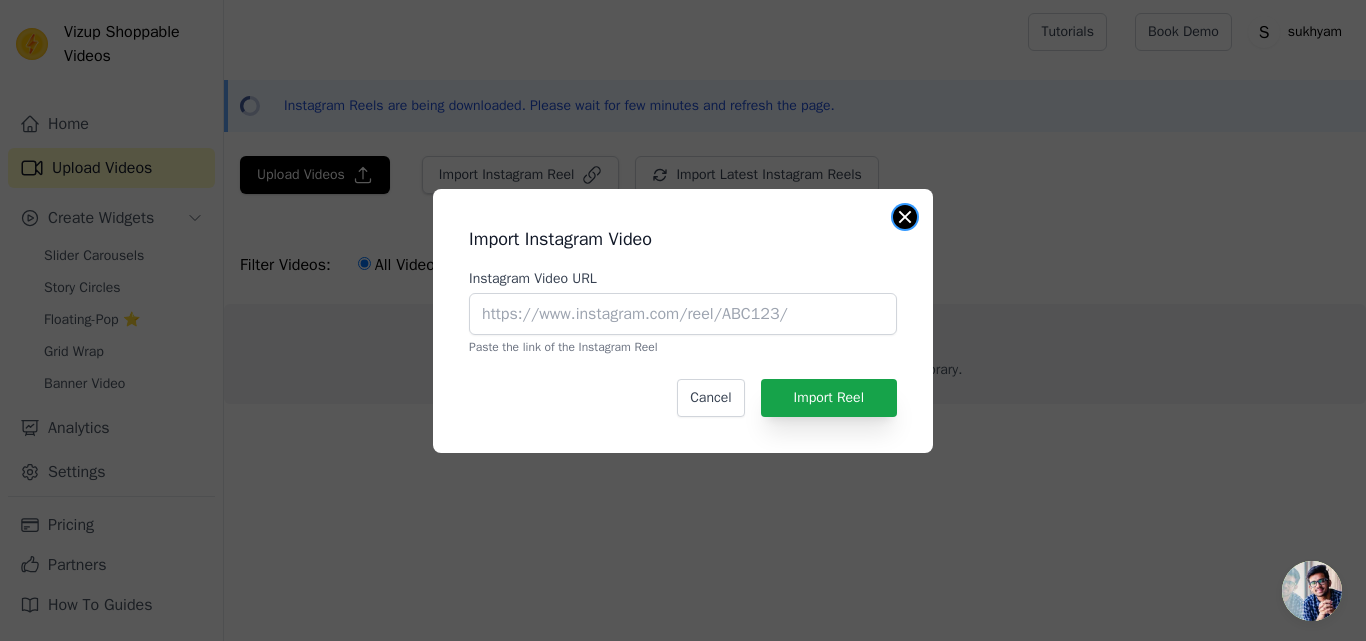 click on "Import Instagram Video   Instagram Video URL       Paste the link of the Instagram Reel   Cancel   Import Reel" at bounding box center (683, 321) 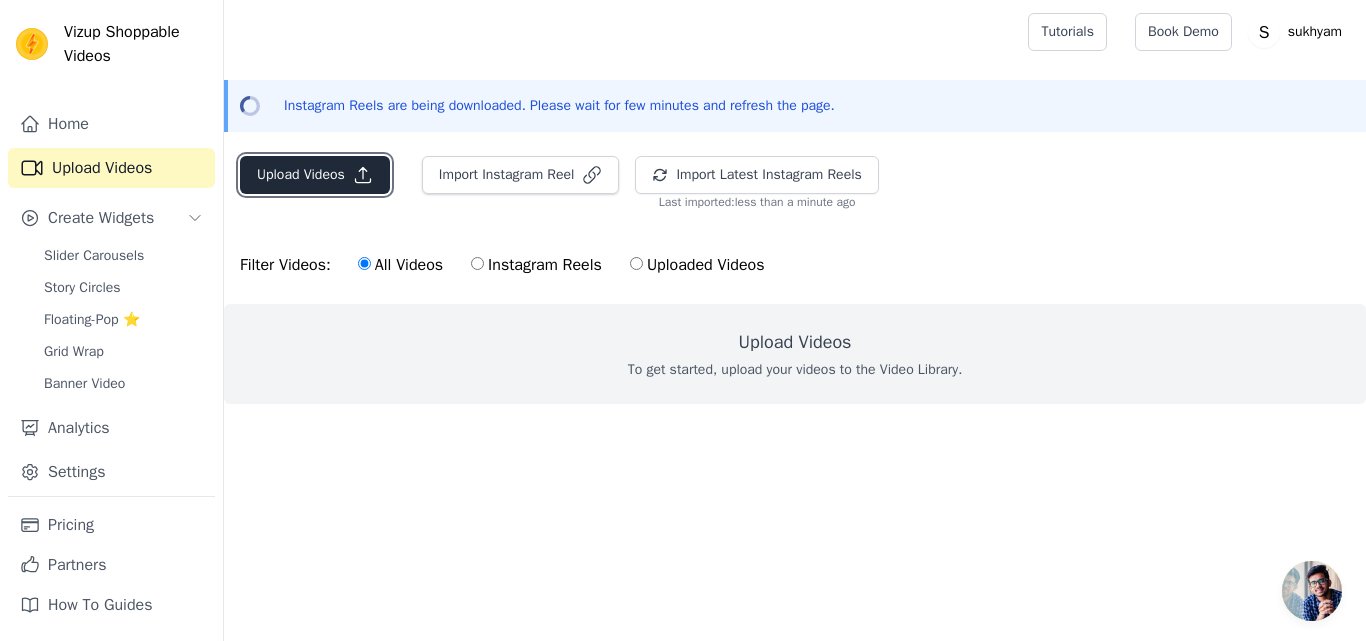 click on "Upload Videos" at bounding box center (315, 175) 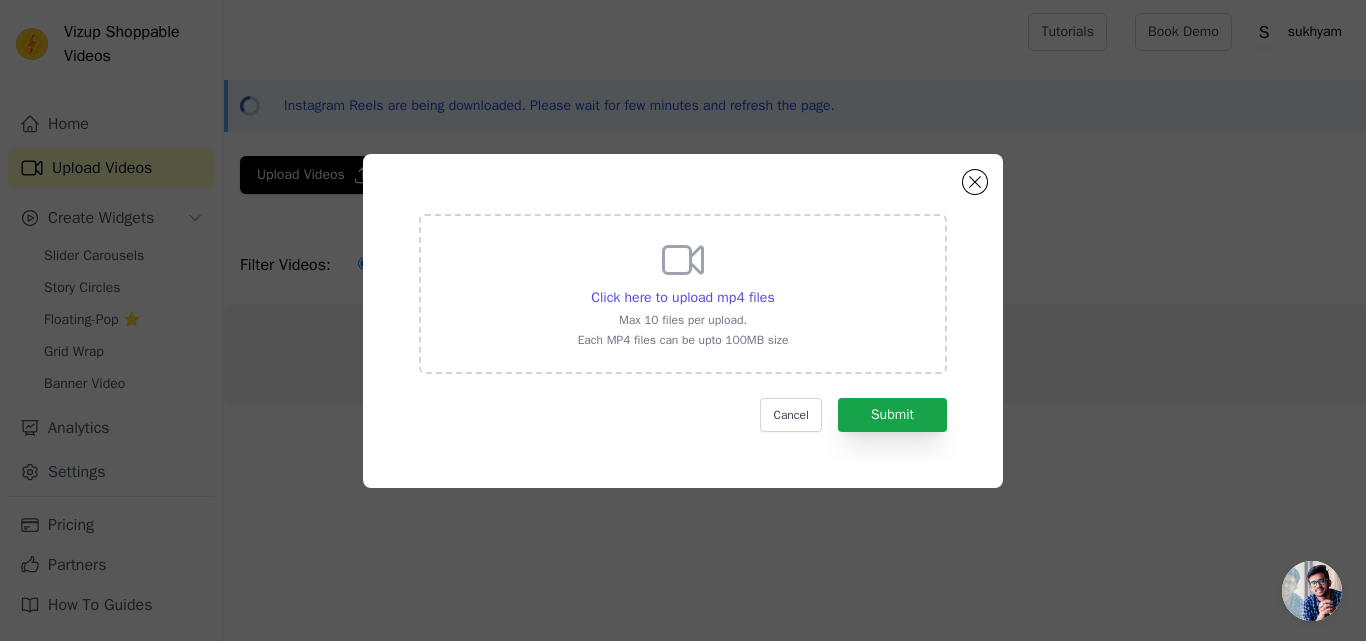 click 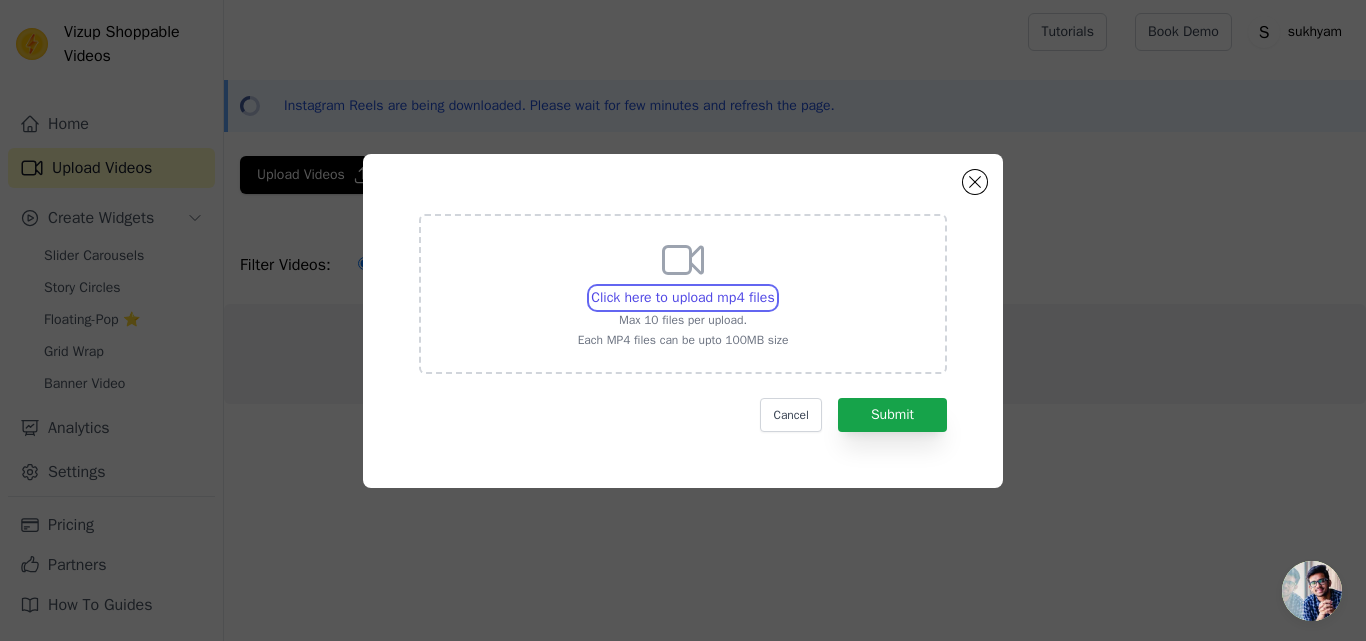 click on "Click here to upload mp4 files     Max 10 files per upload.   Each MP4 files can be upto 100MB size" at bounding box center [774, 287] 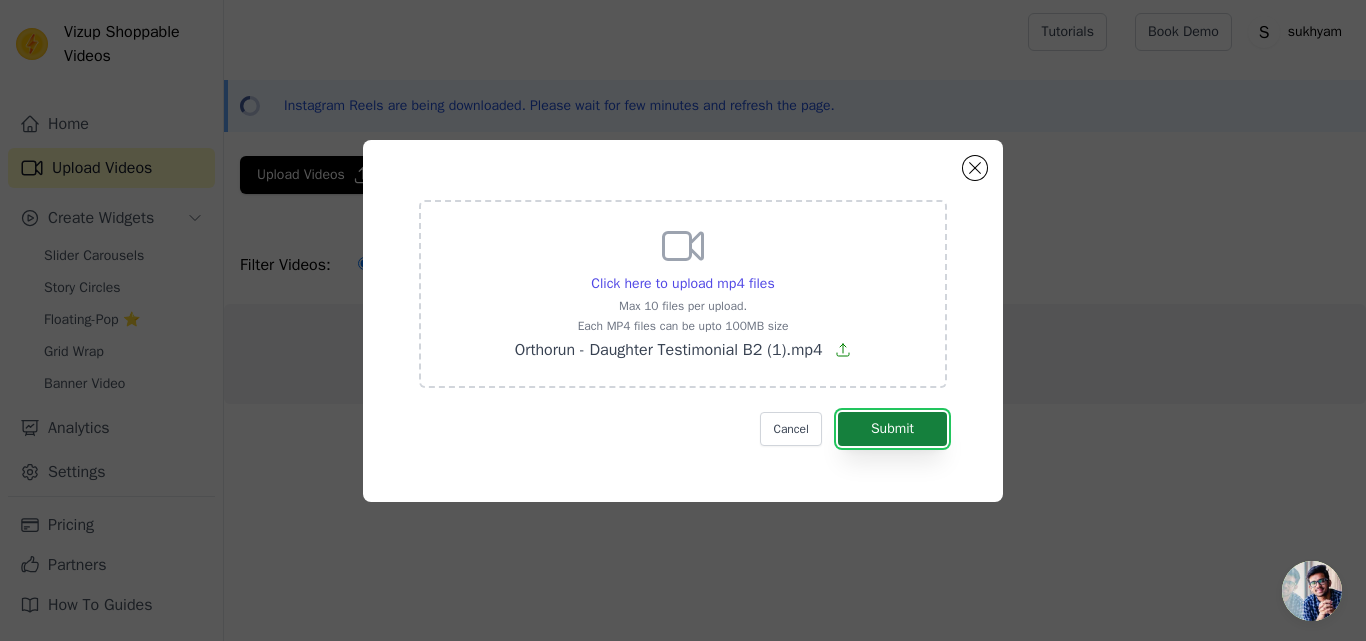 click on "Submit" at bounding box center (892, 429) 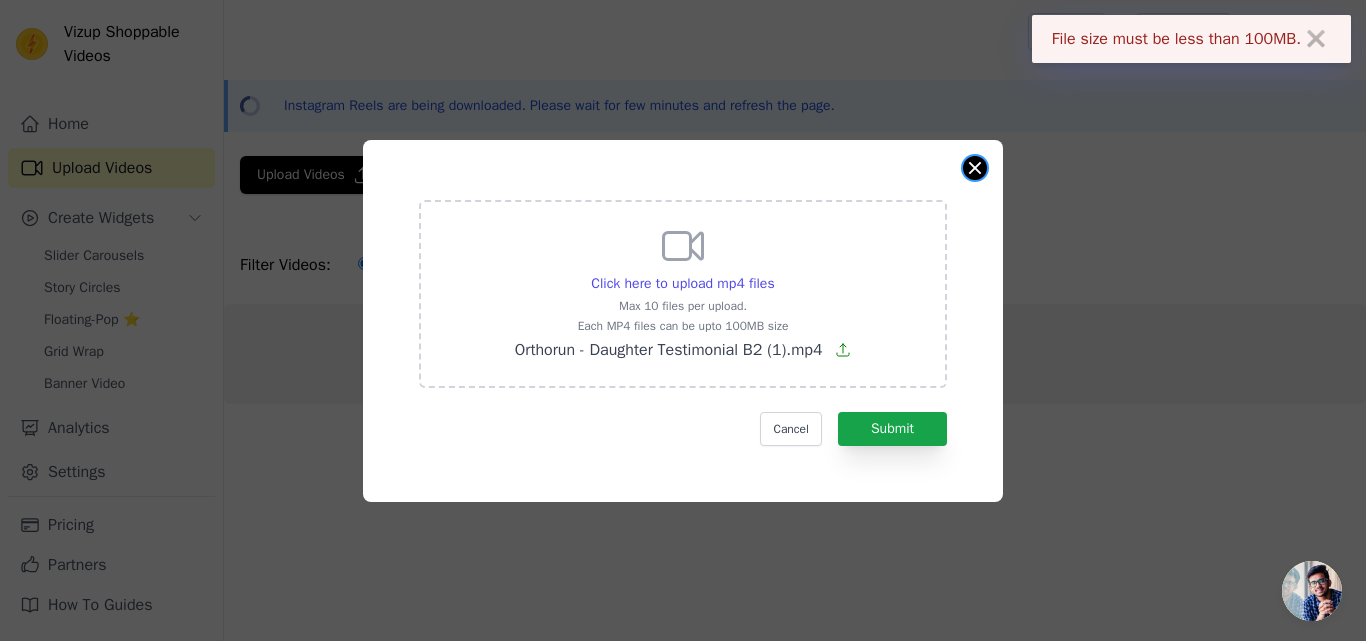 click at bounding box center (975, 168) 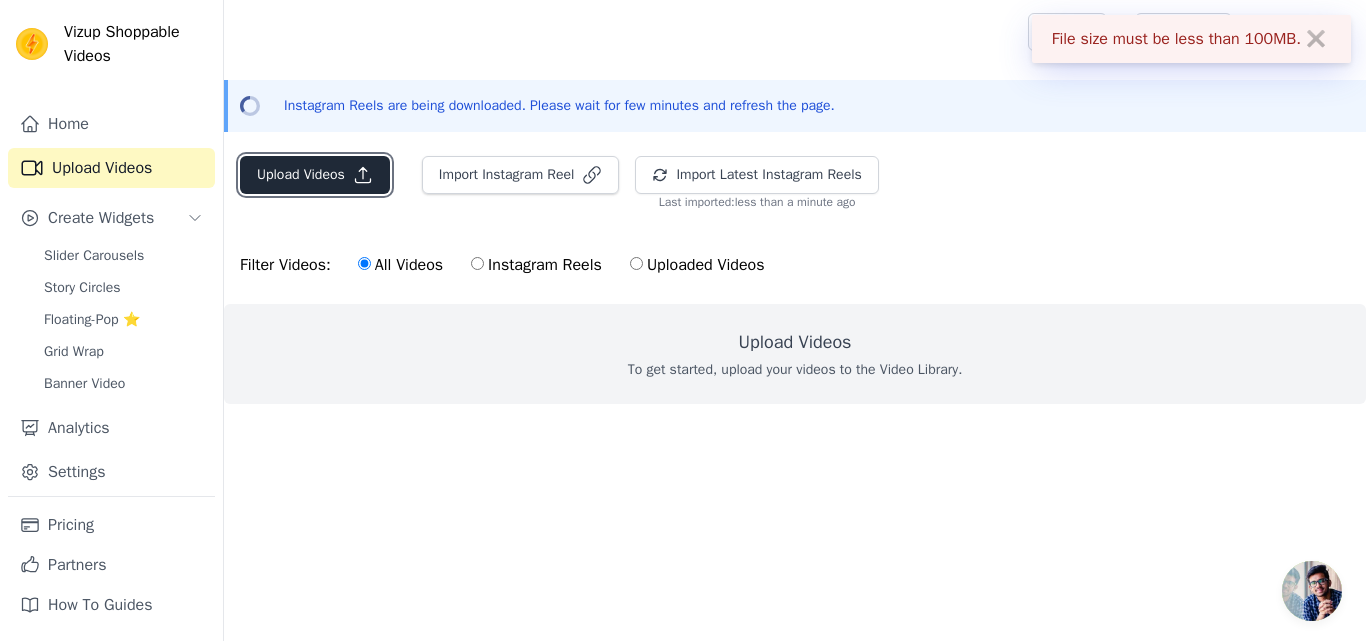 click on "Upload Videos" at bounding box center (315, 175) 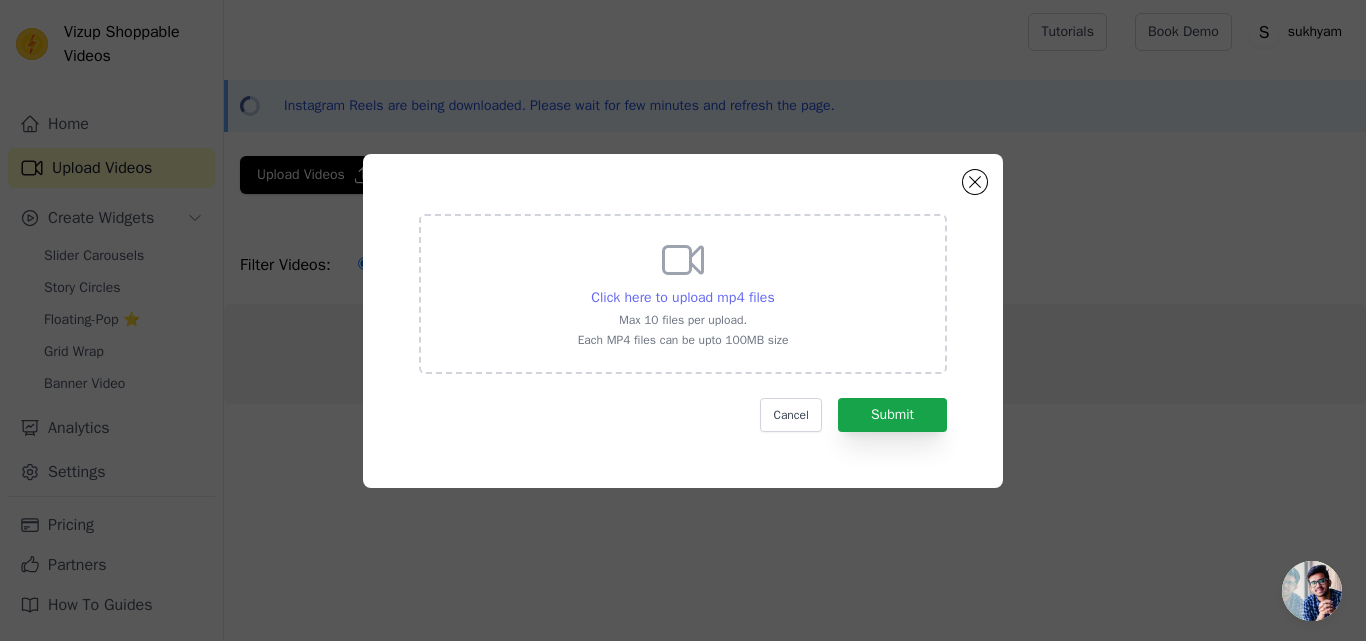 click on "Click here to upload mp4 files" at bounding box center (682, 297) 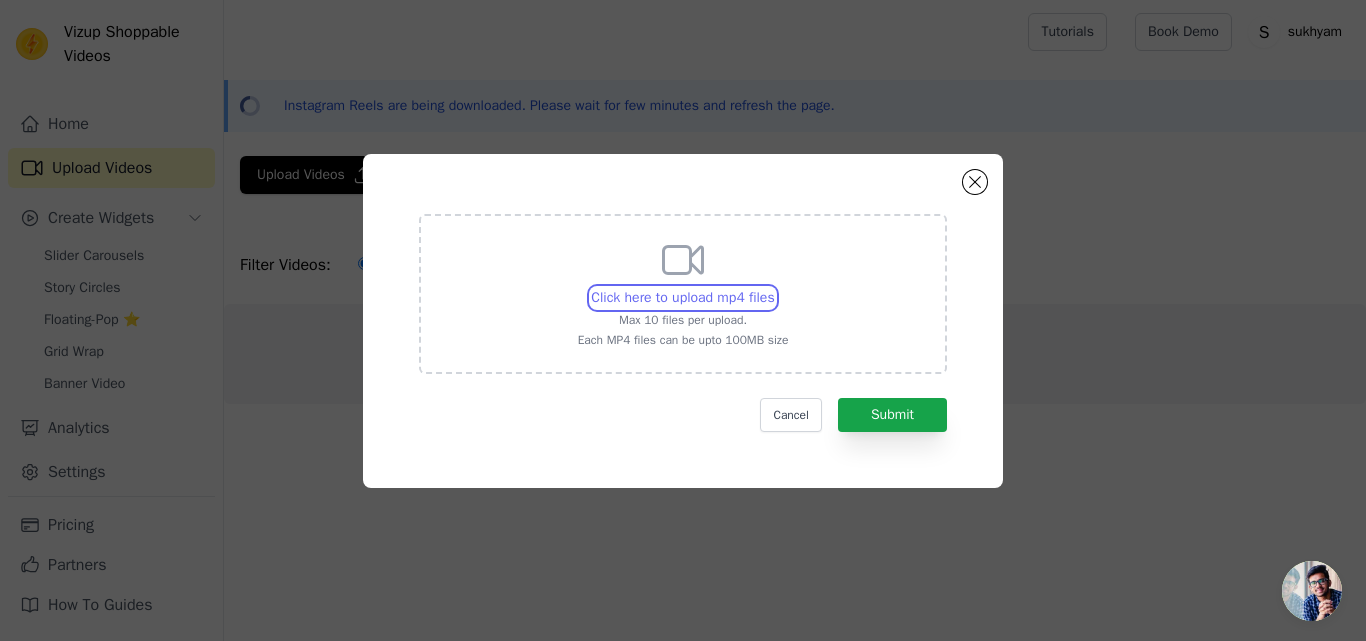 click on "Click here to upload mp4 files     Max 10 files per upload.   Each MP4 files can be upto 100MB size" at bounding box center [774, 287] 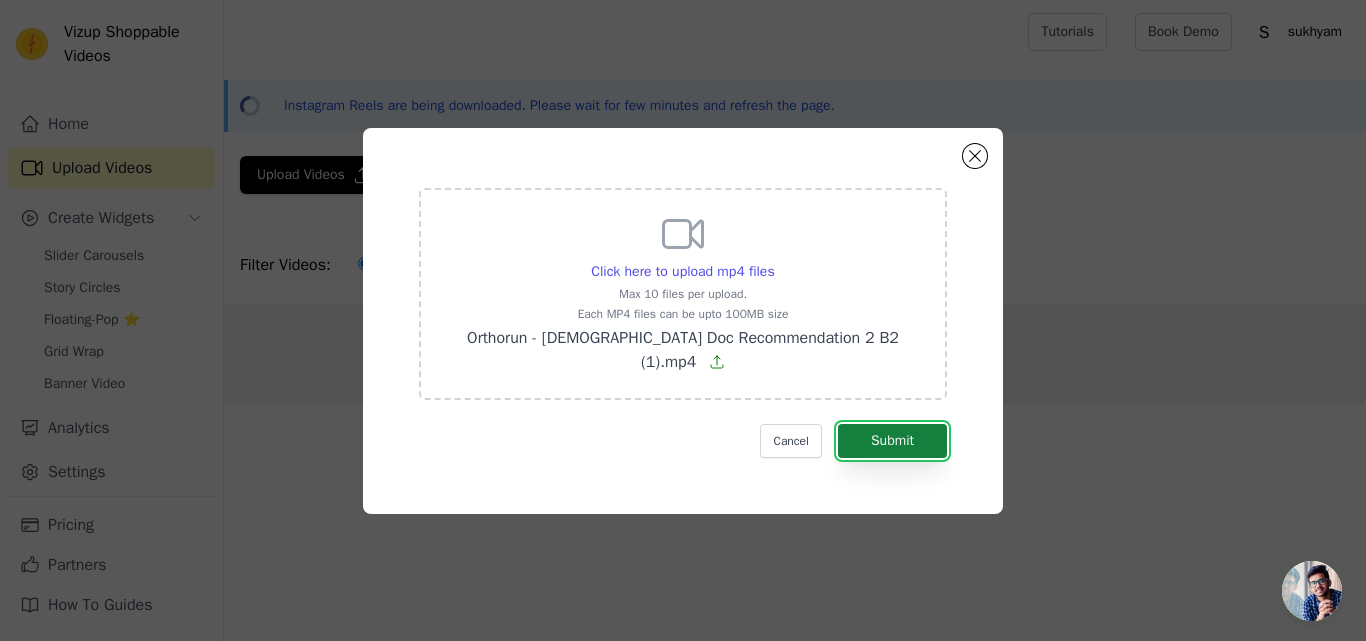 click on "Submit" at bounding box center (892, 441) 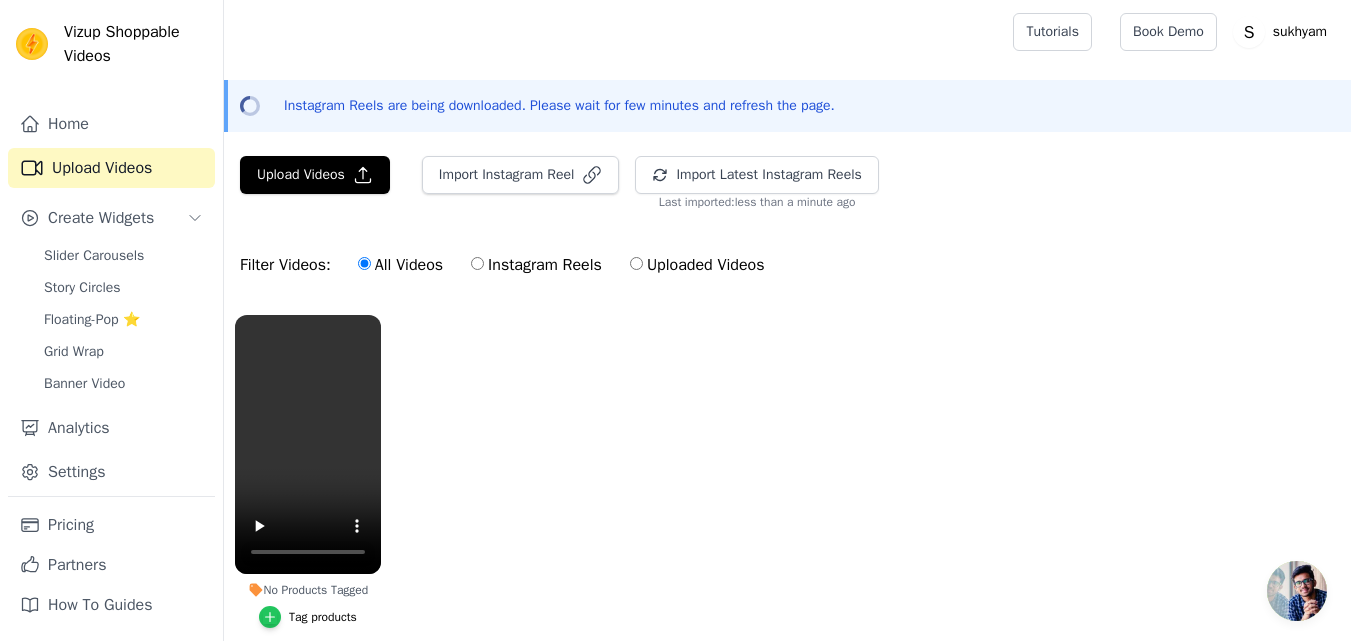 click 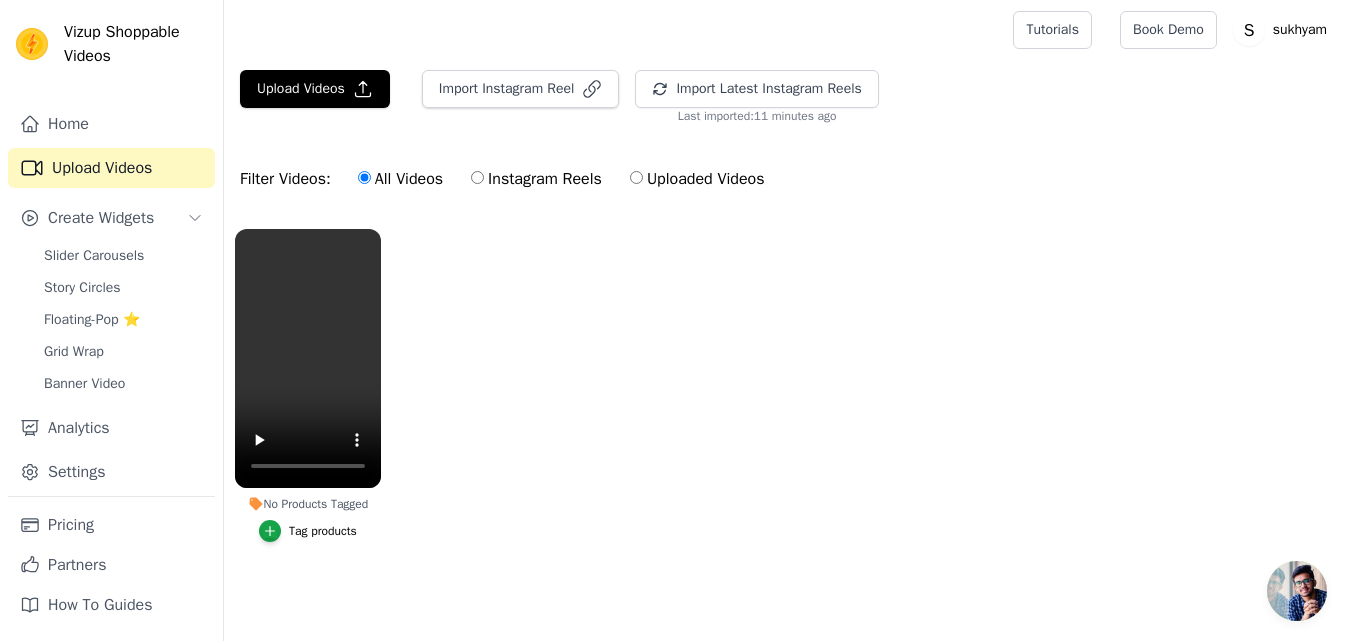 scroll, scrollTop: 12, scrollLeft: 0, axis: vertical 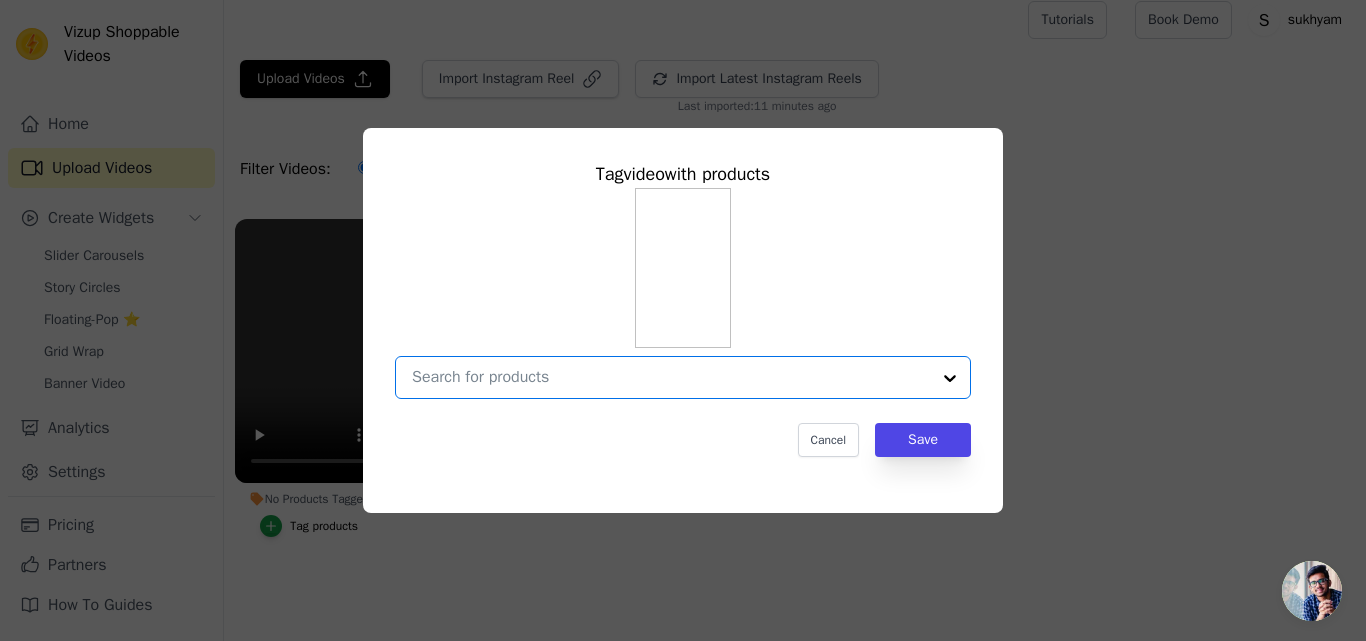 click on "No Products Tagged     Tag  video  with products       Option undefined, selected.   Select is focused, type to refine list, press down to open the menu.                   Cancel   Save     Tag products" at bounding box center [671, 377] 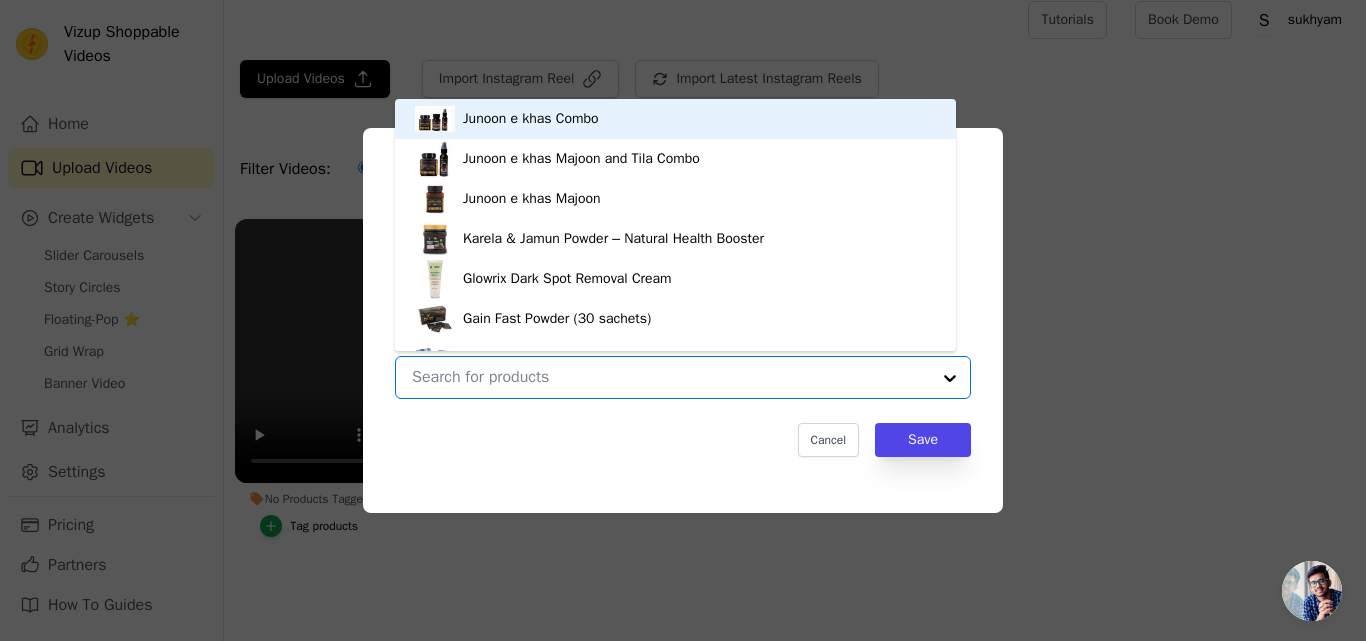 scroll, scrollTop: 28, scrollLeft: 0, axis: vertical 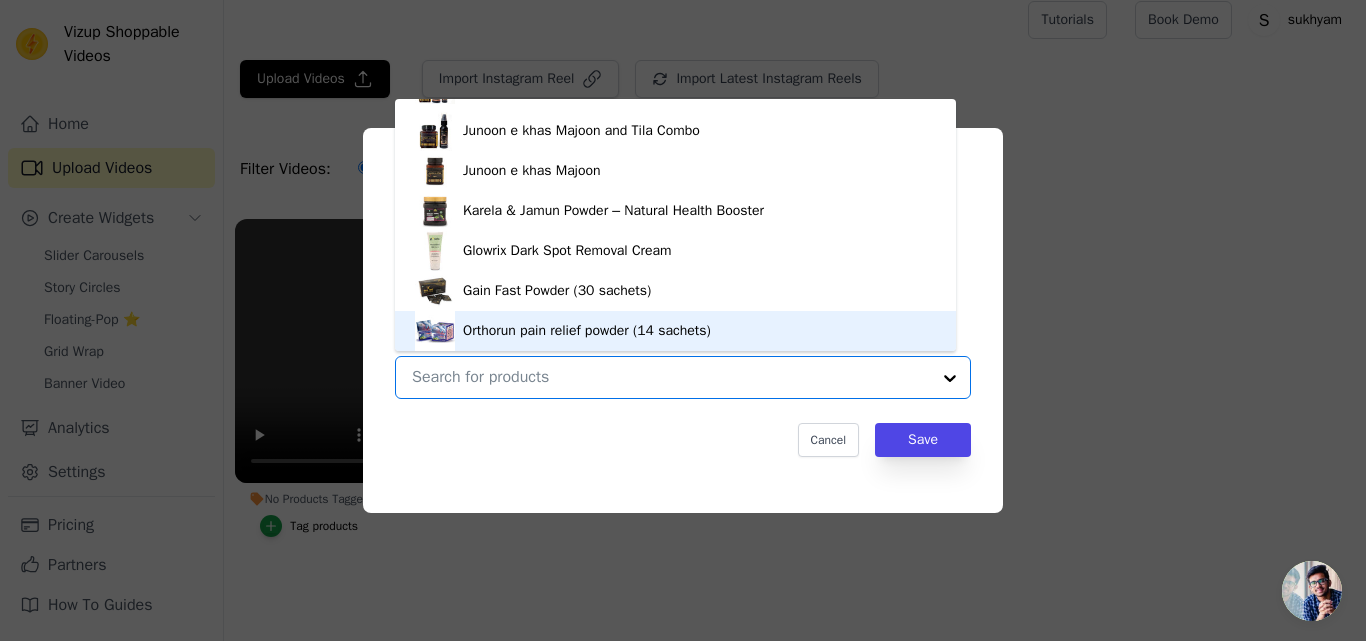 click on "Orthorun pain relief powder (14 sachets)" at bounding box center (587, 331) 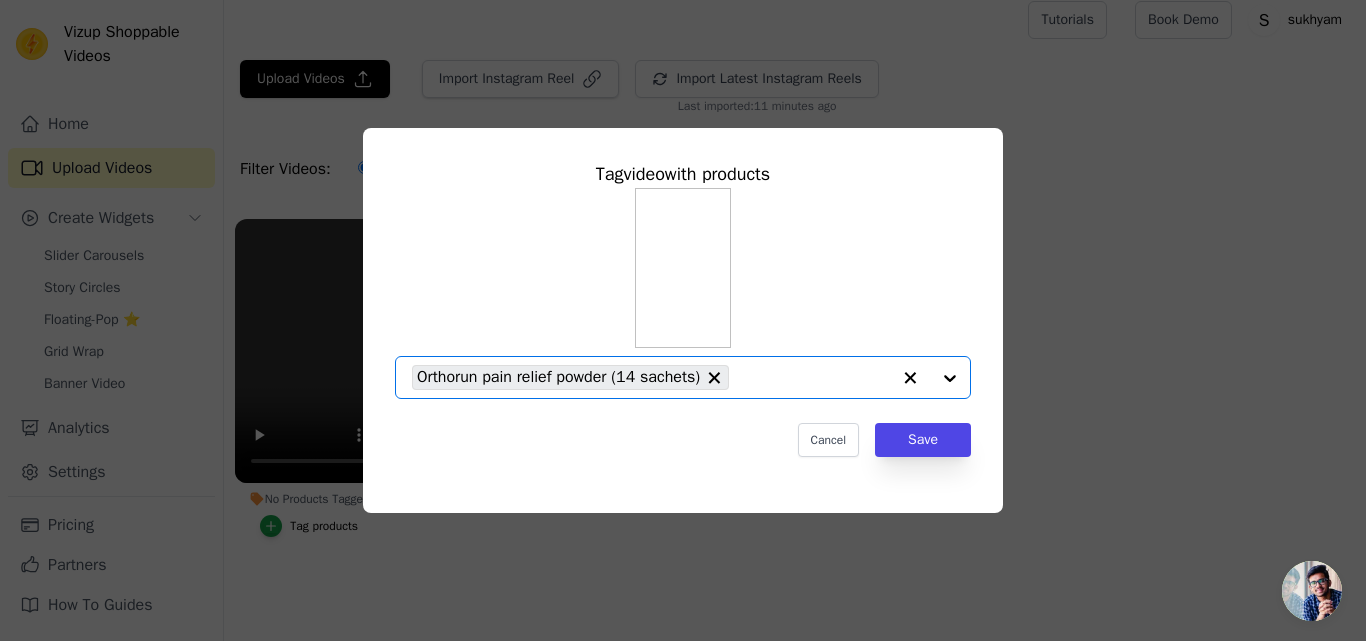click on "No Products Tagged     Tag  video  with products       Option Orthorun pain relief powder (14 sachets), selected.   Select is focused, type to refine list, press down to open the menu.     Orthorun pain relief powder (14 sachets)                   Cancel   Save     Tag products" 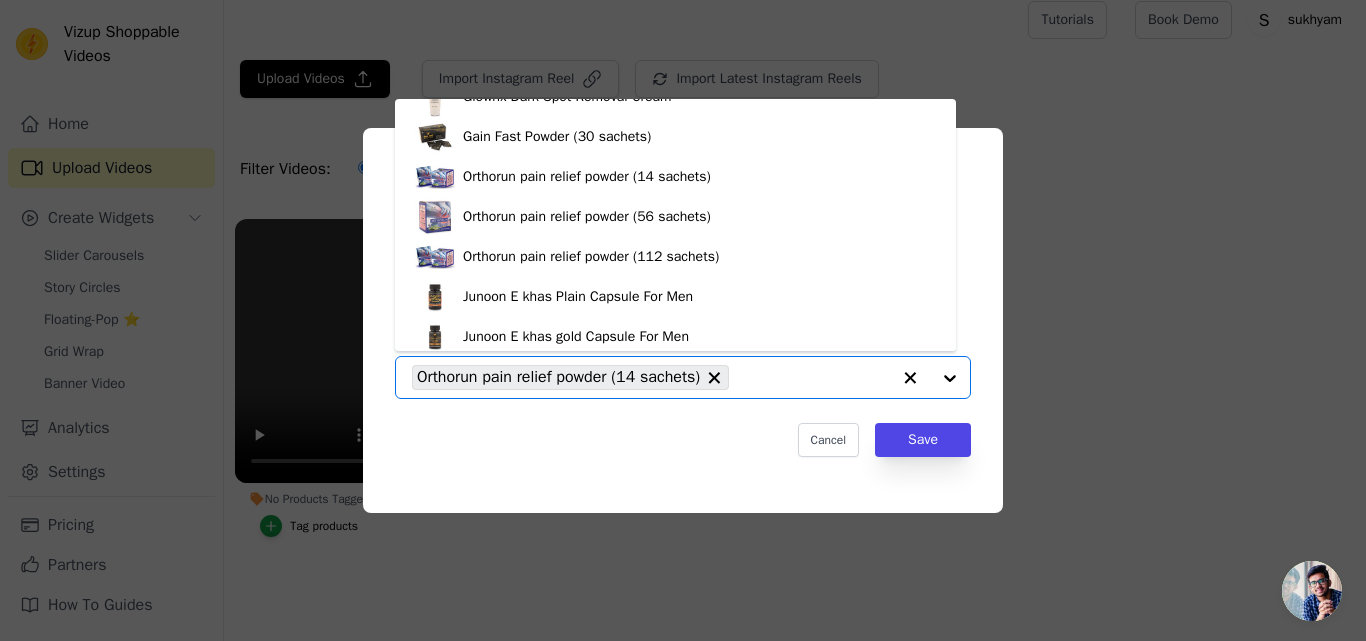 scroll, scrollTop: 228, scrollLeft: 0, axis: vertical 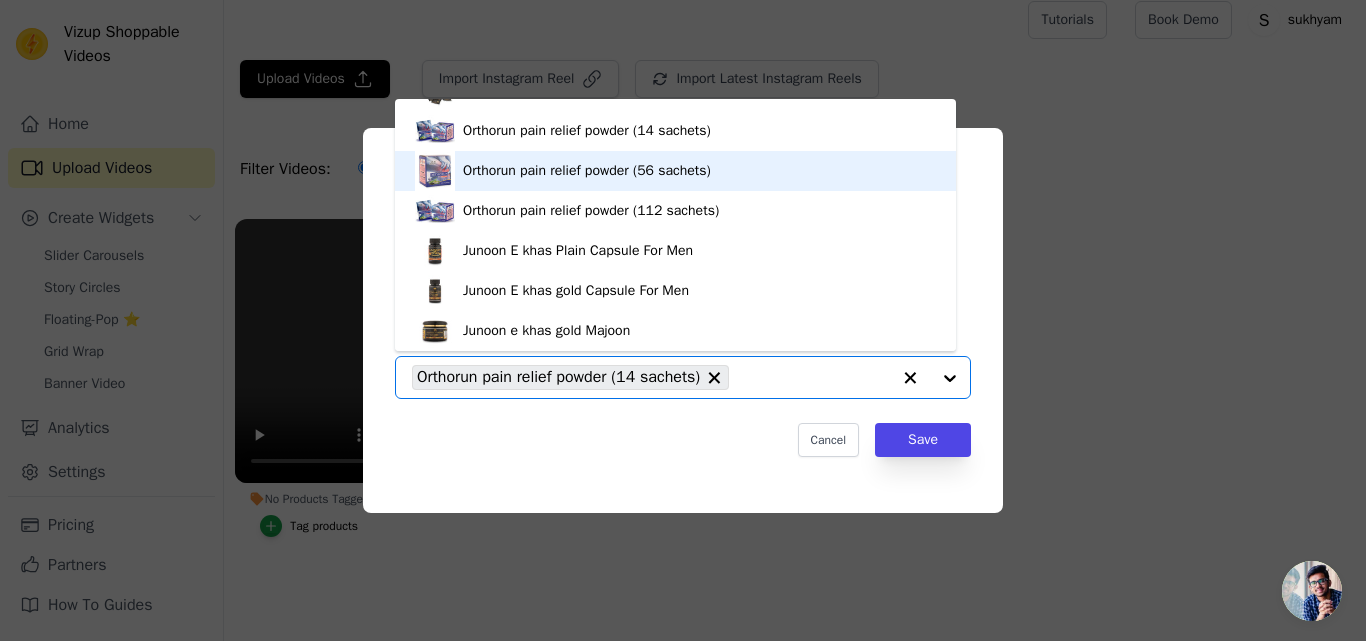 click on "Orthorun pain relief powder (56 sachets)" at bounding box center (587, 171) 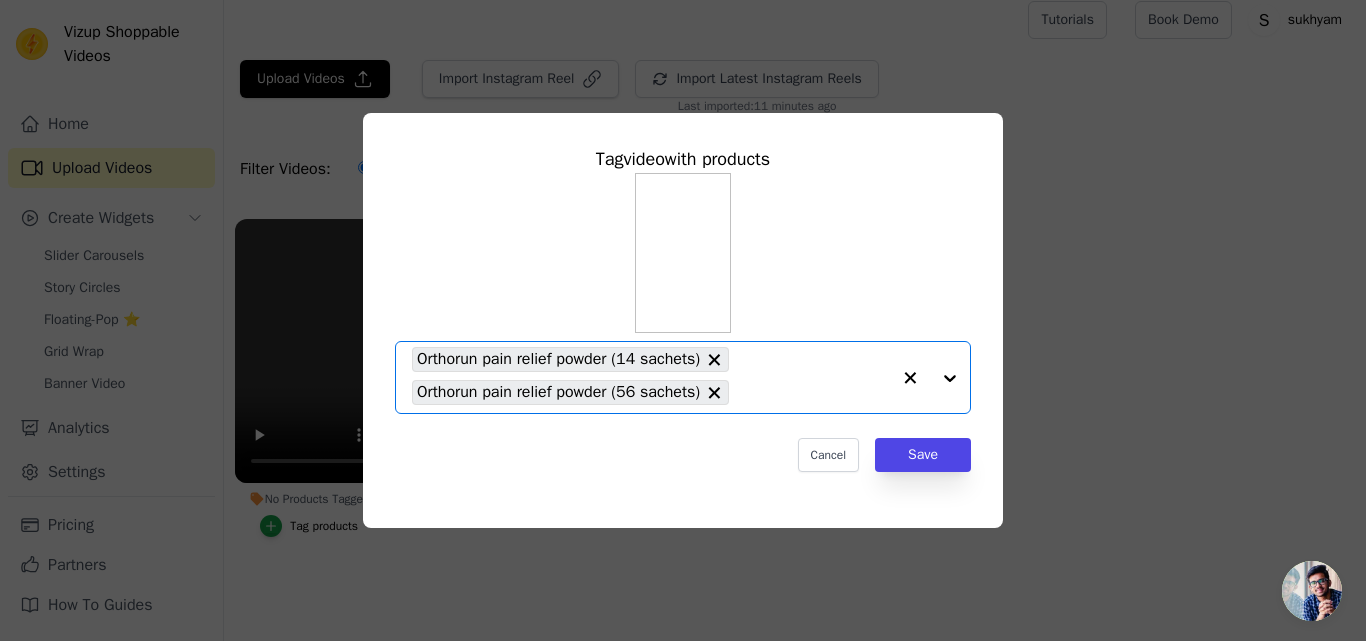 click on "No Products Tagged     Tag  video  with products       Option Orthorun pain relief powder (14 sachets), Orthorun pain relief powder (56 sachets), selected.   Select is focused, type to refine list, press down to open the menu.     Orthorun pain relief powder (14 sachets)     Orthorun pain relief powder (56 sachets)                   Cancel   Save     Tag products" 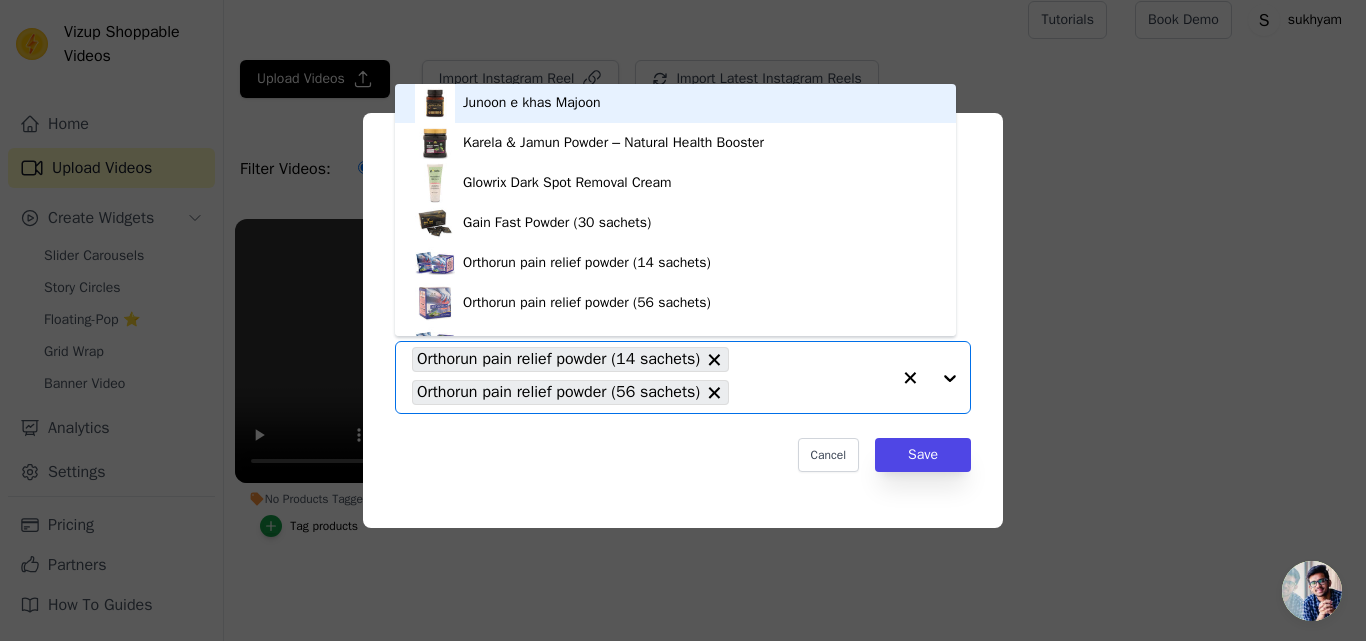 scroll, scrollTop: 128, scrollLeft: 0, axis: vertical 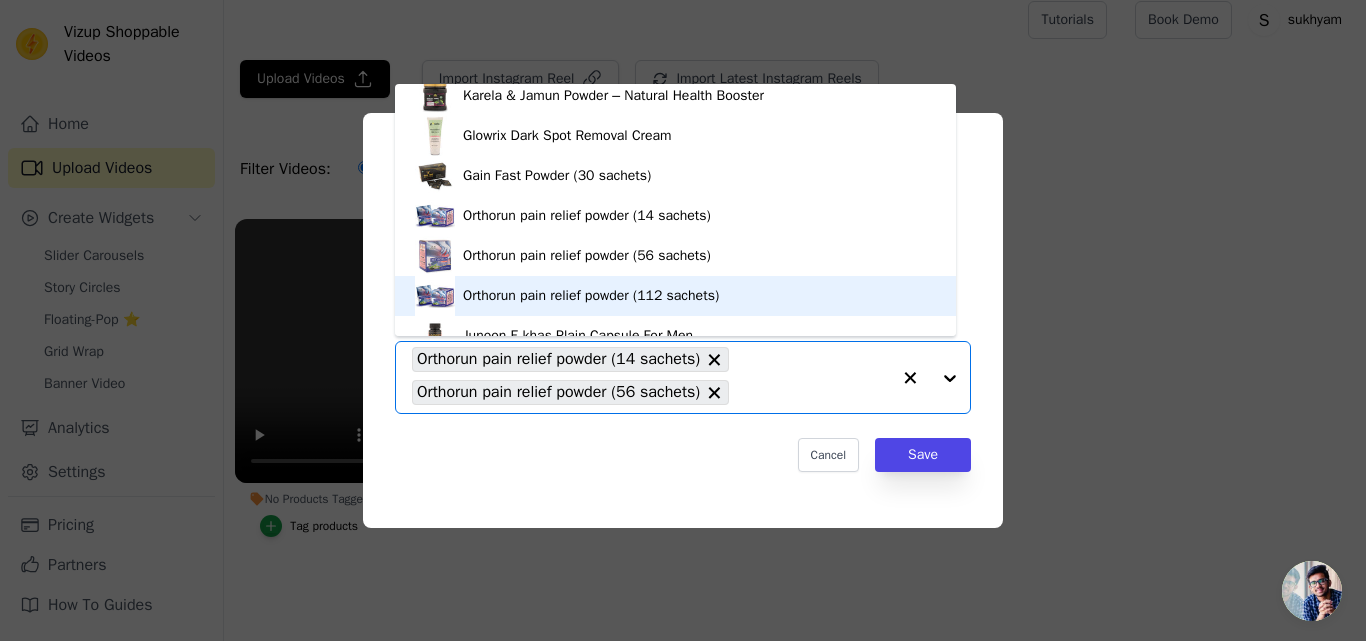 click on "Orthorun pain relief powder (112 sachets)" at bounding box center (675, 296) 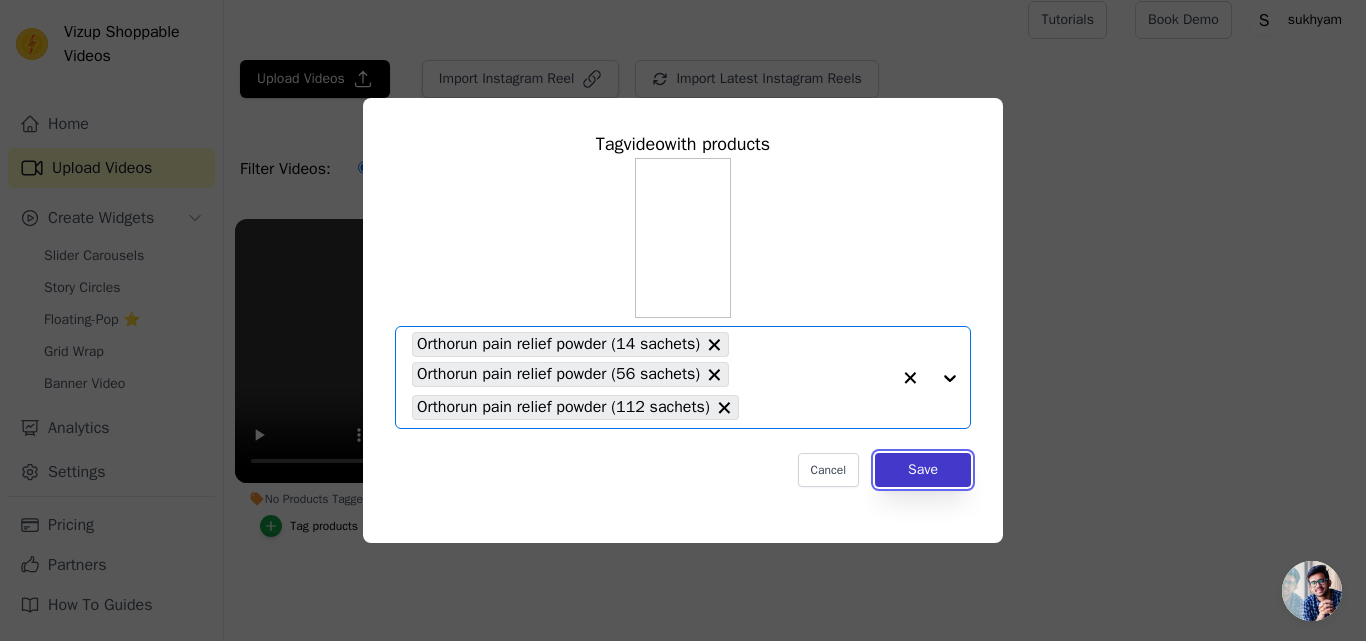 click on "Save" at bounding box center [923, 470] 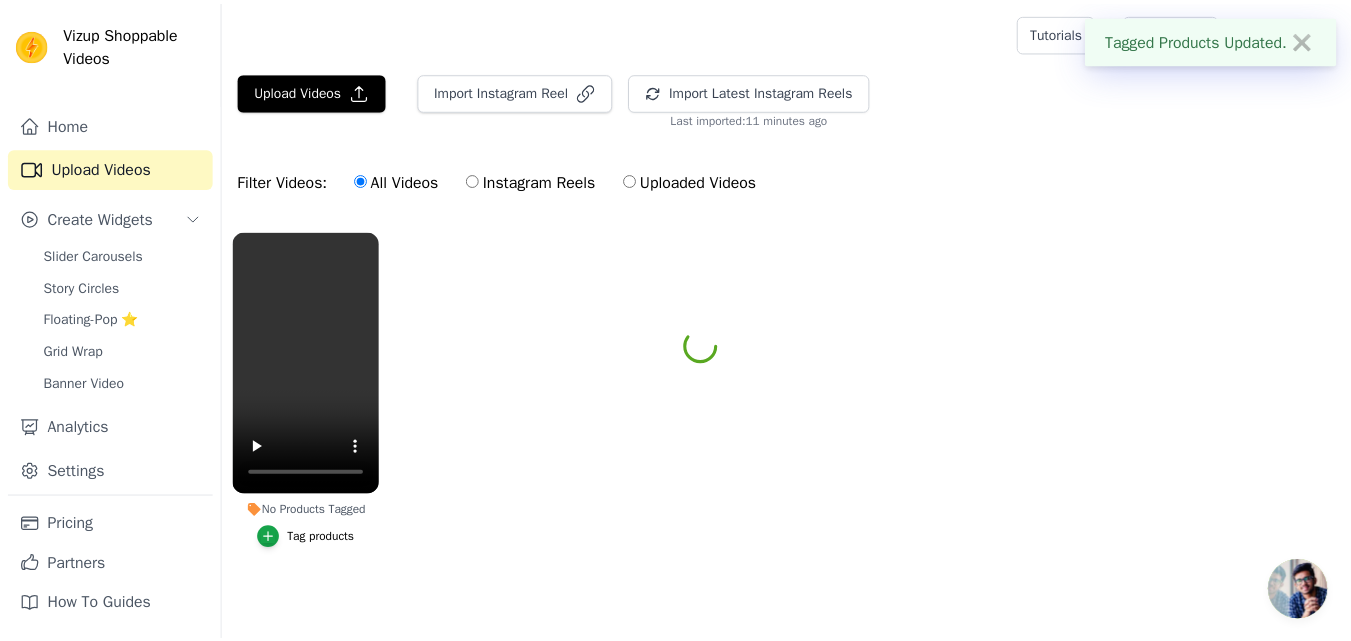 scroll, scrollTop: 12, scrollLeft: 0, axis: vertical 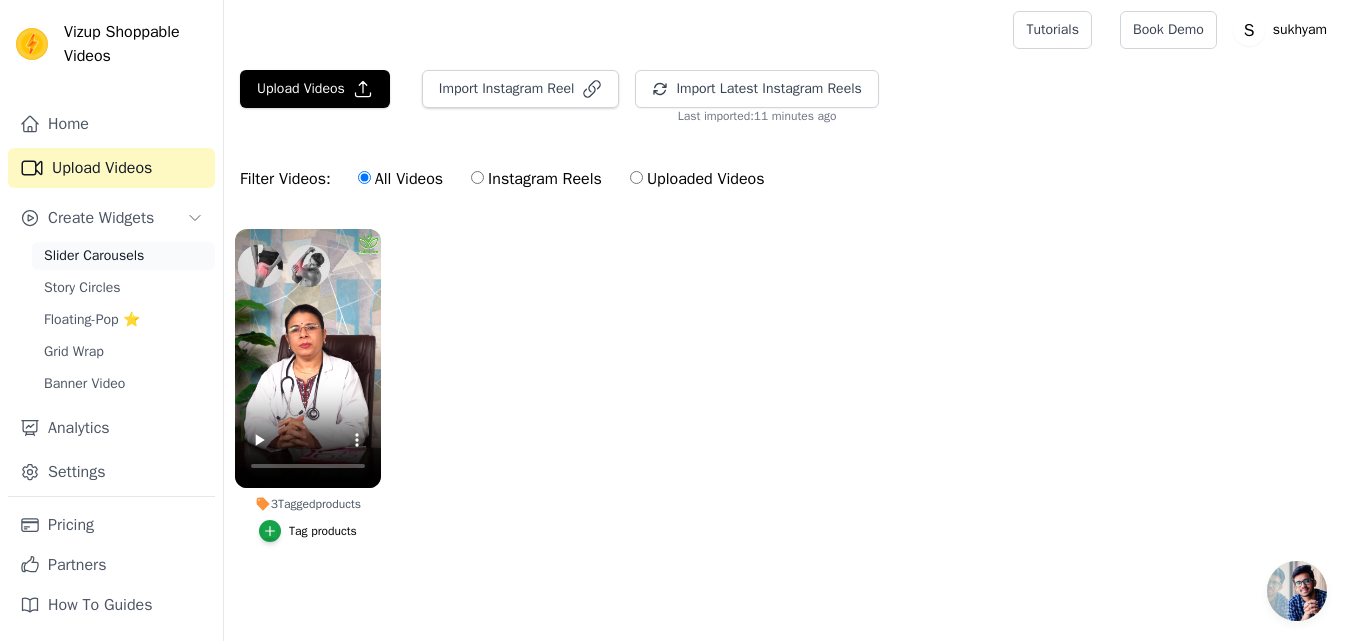 click on "Slider Carousels" at bounding box center (94, 256) 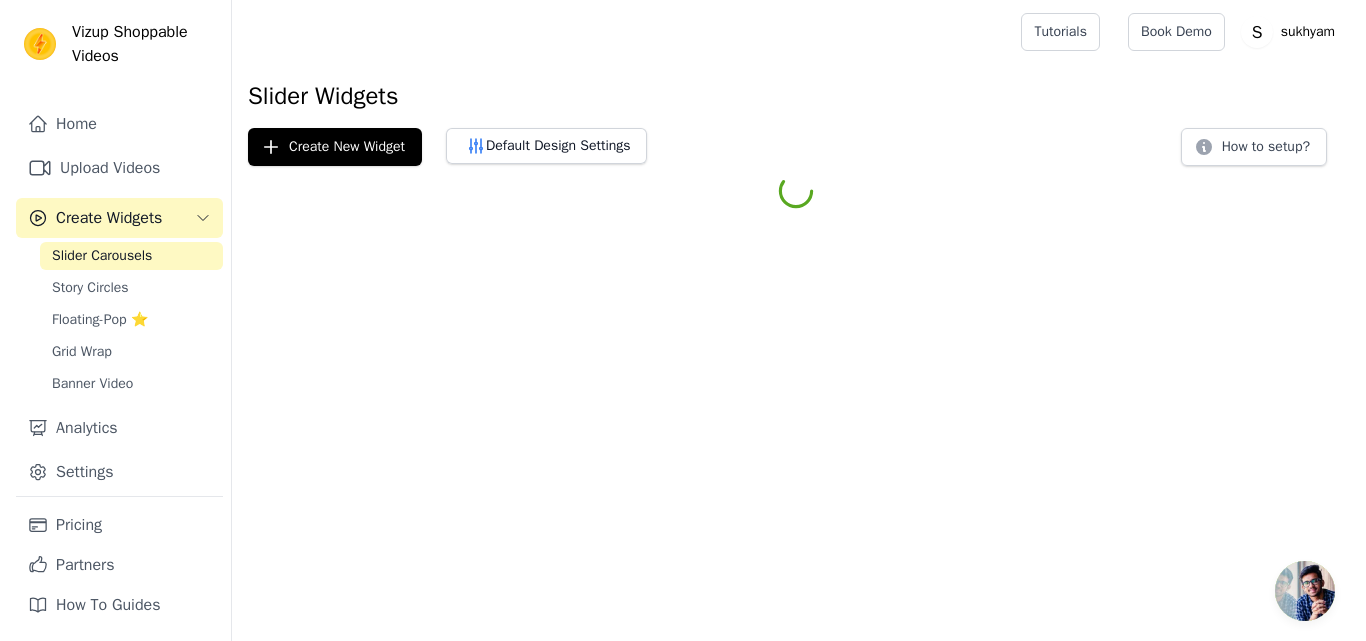 scroll, scrollTop: 0, scrollLeft: 0, axis: both 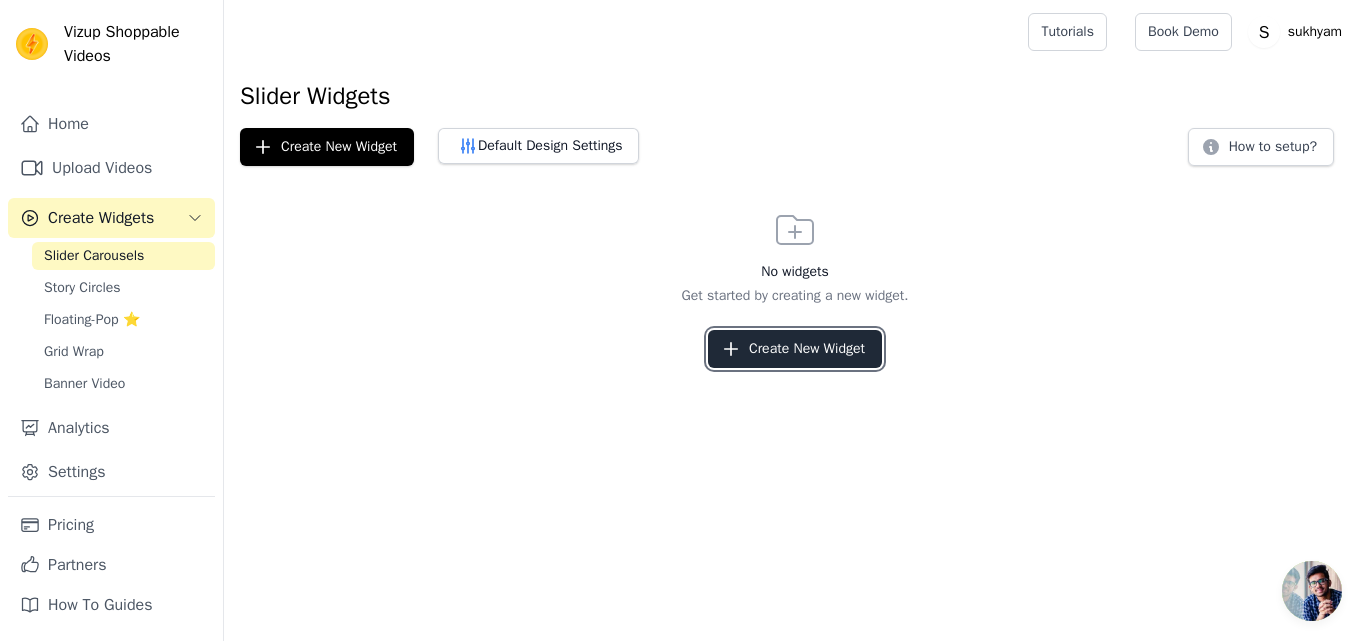 click on "Create New Widget" at bounding box center [795, 349] 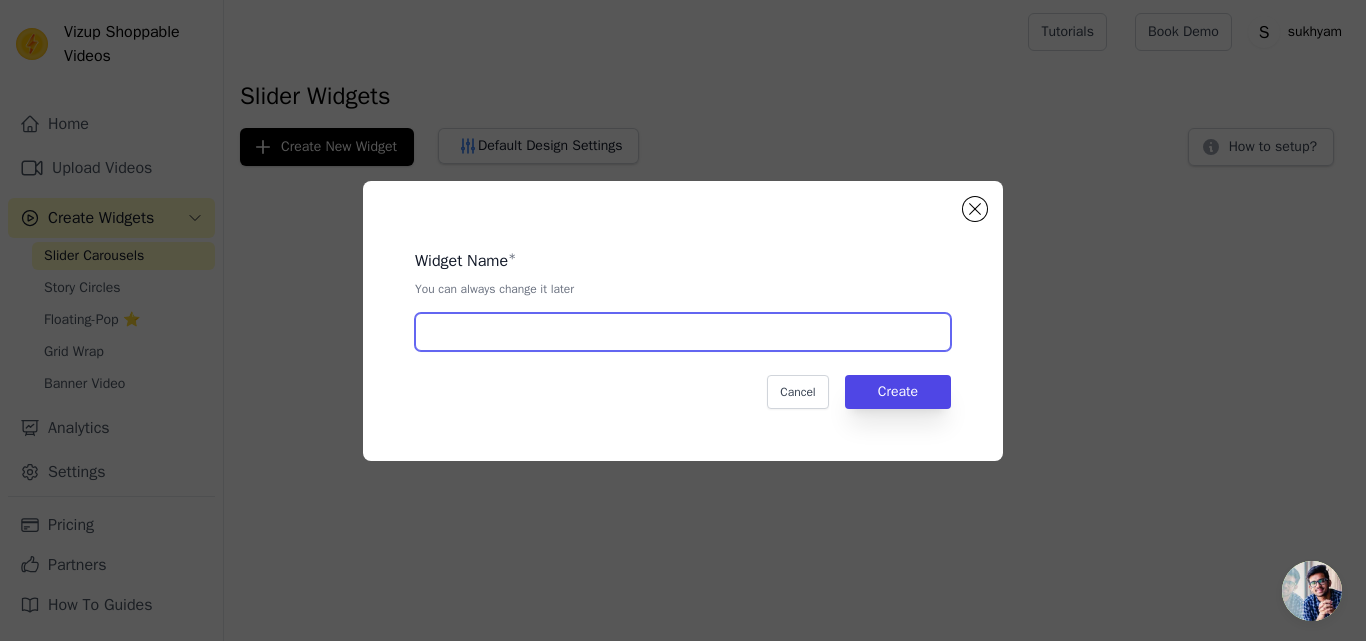 click at bounding box center [683, 332] 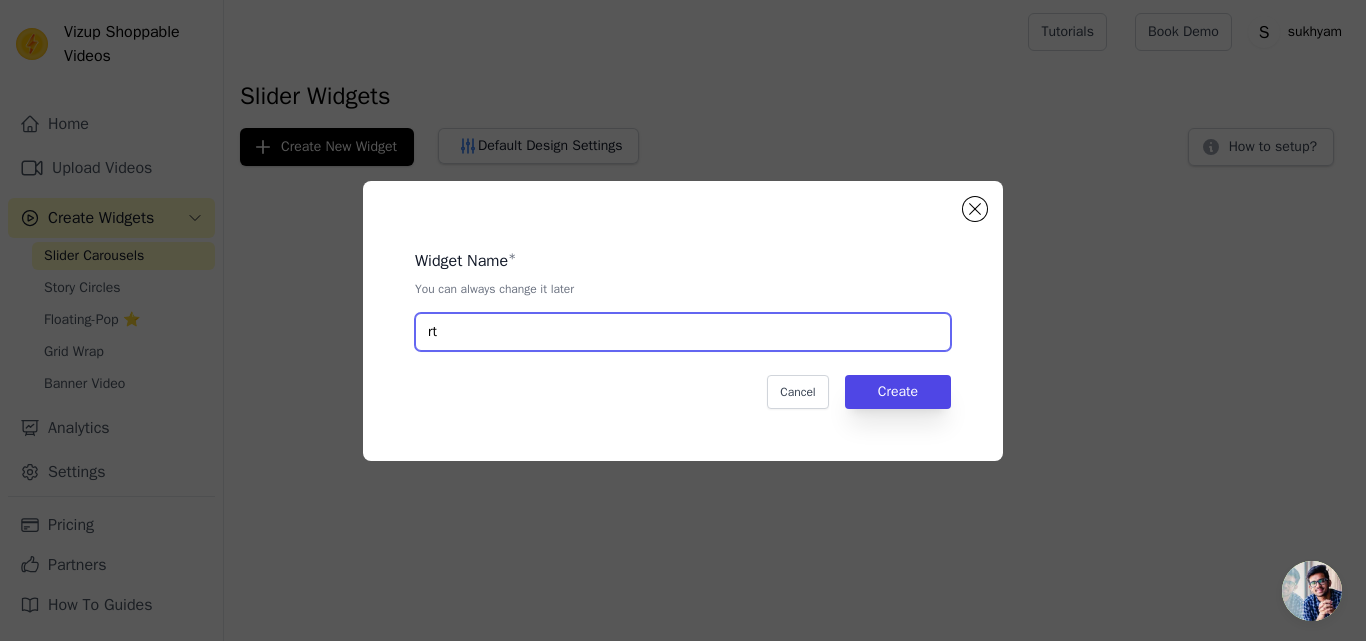 type on "r" 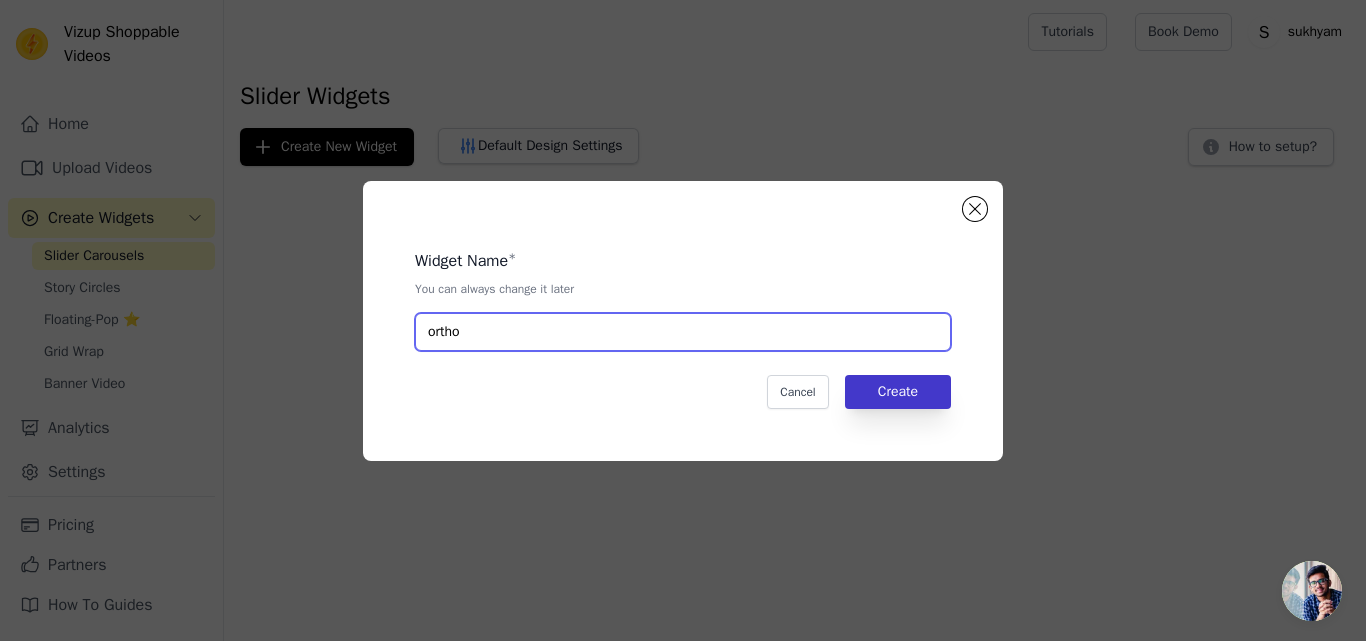 type on "ortho" 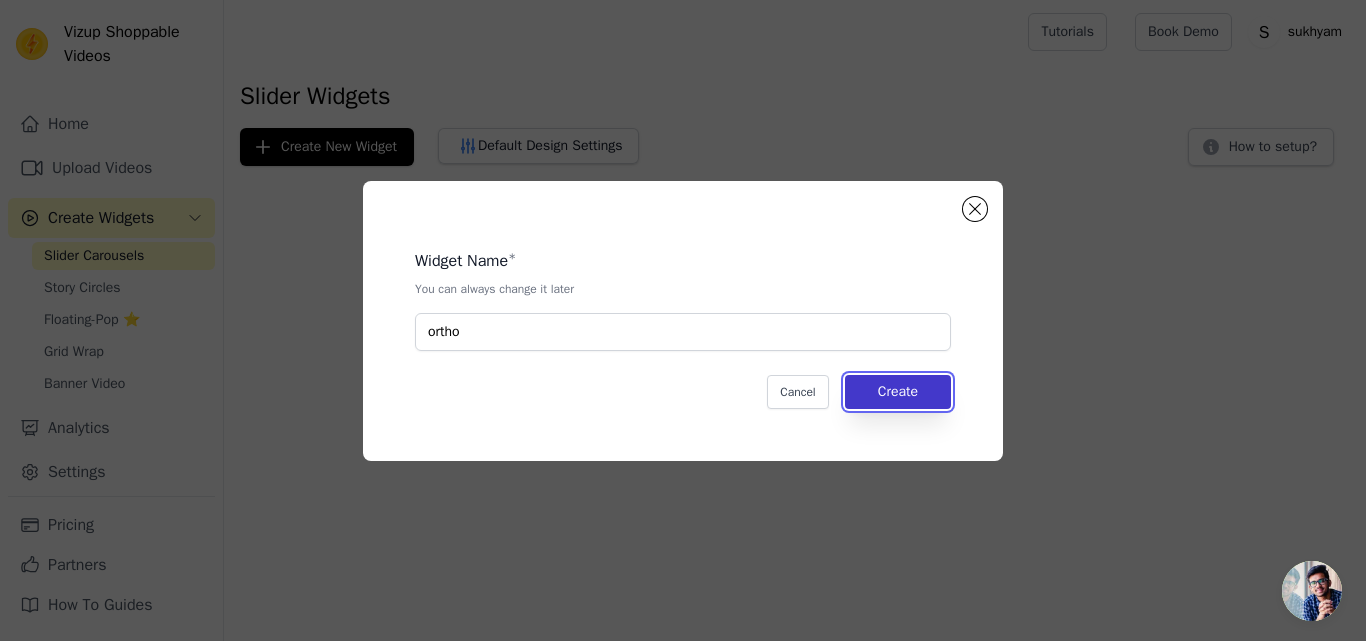 click on "Create" at bounding box center [898, 392] 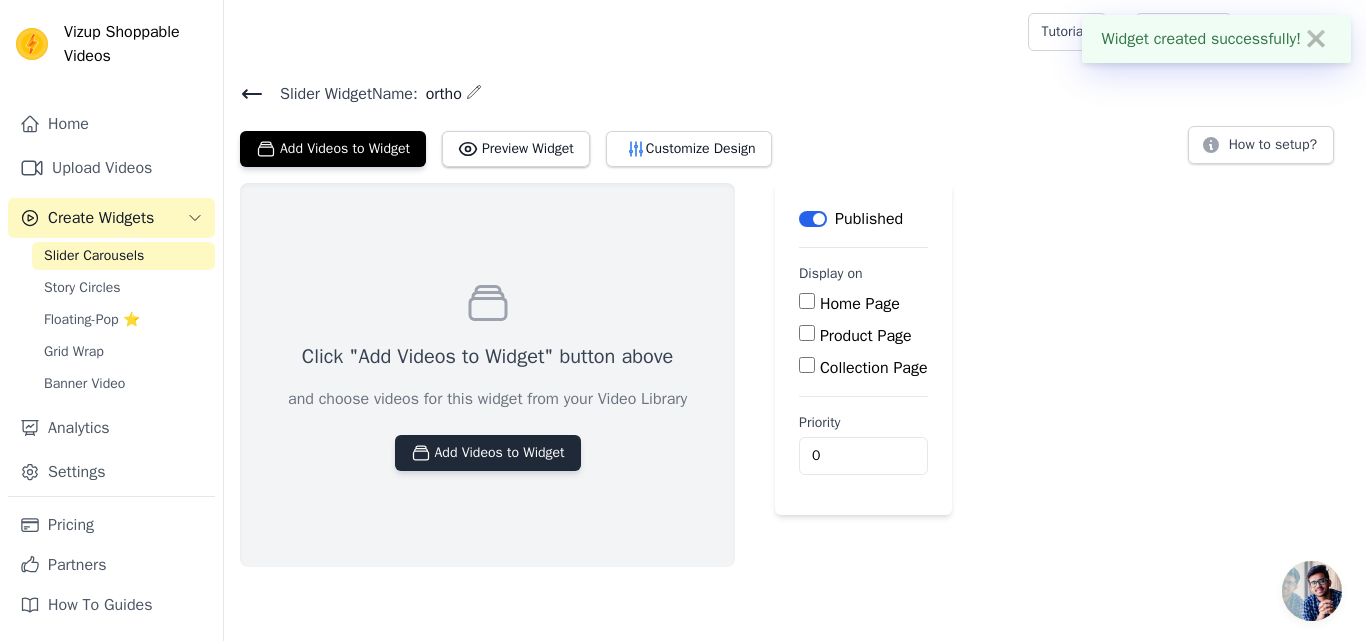 click on "Add Videos to Widget" at bounding box center [488, 453] 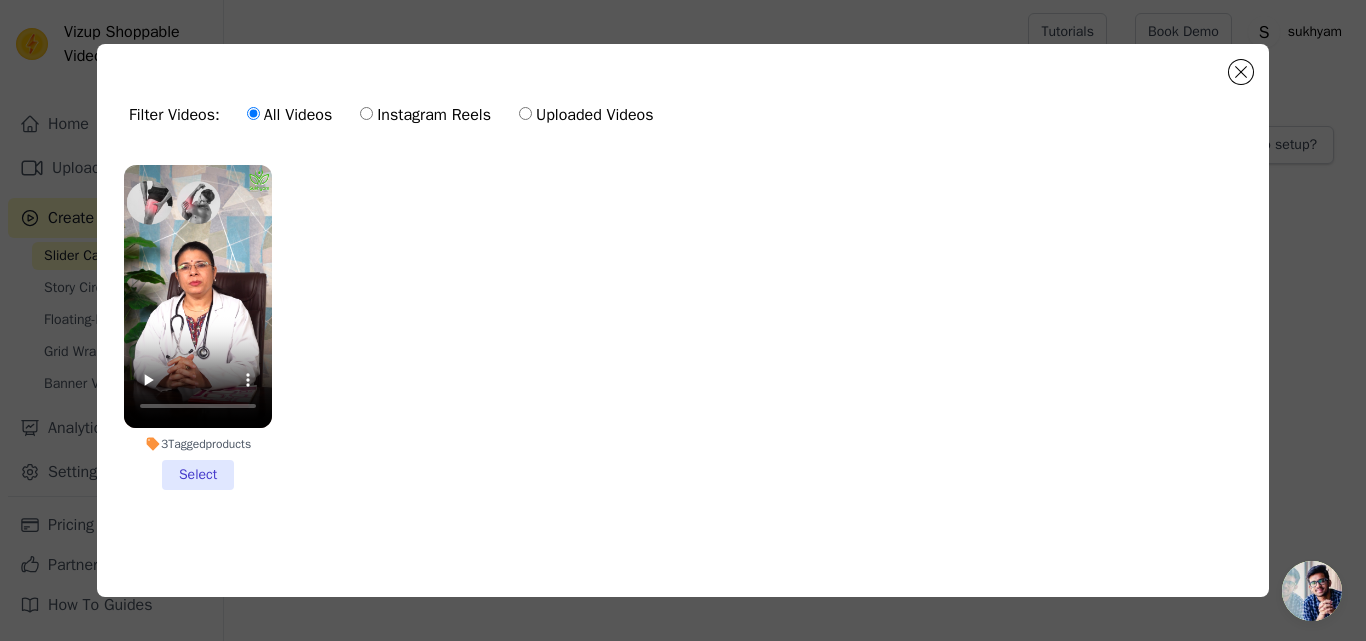 click on "3  Tagged  products     Select" at bounding box center [198, 327] 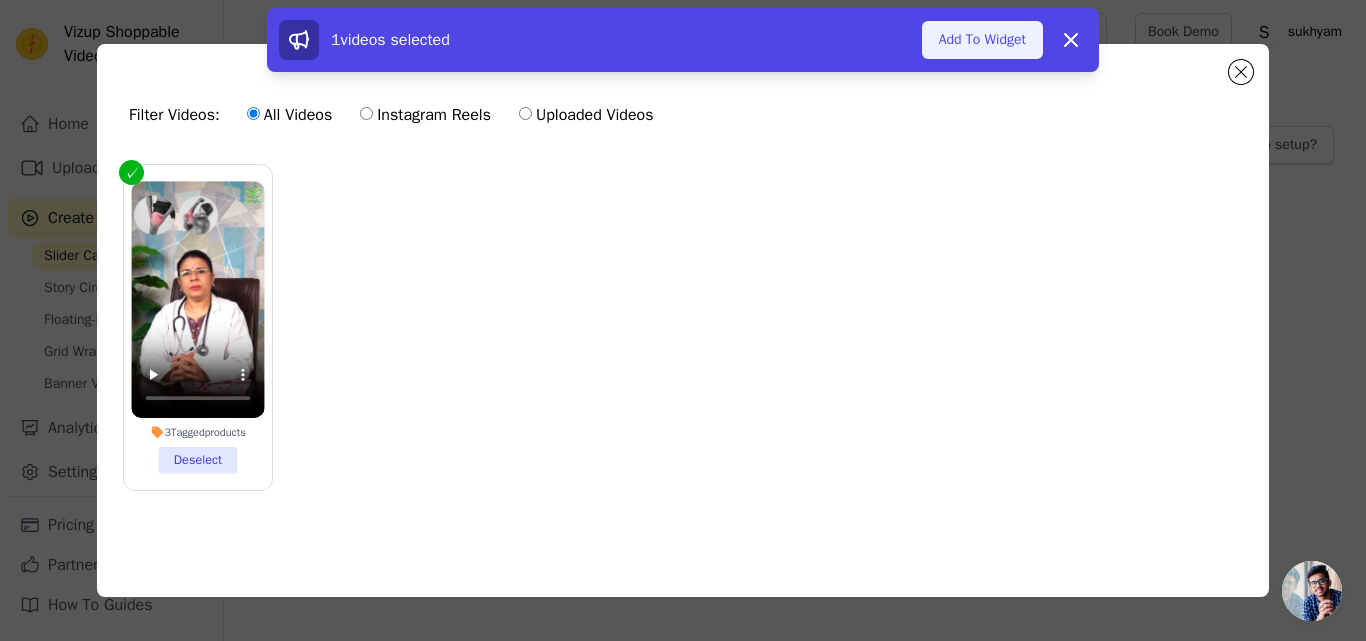 click on "Add To Widget" at bounding box center (982, 40) 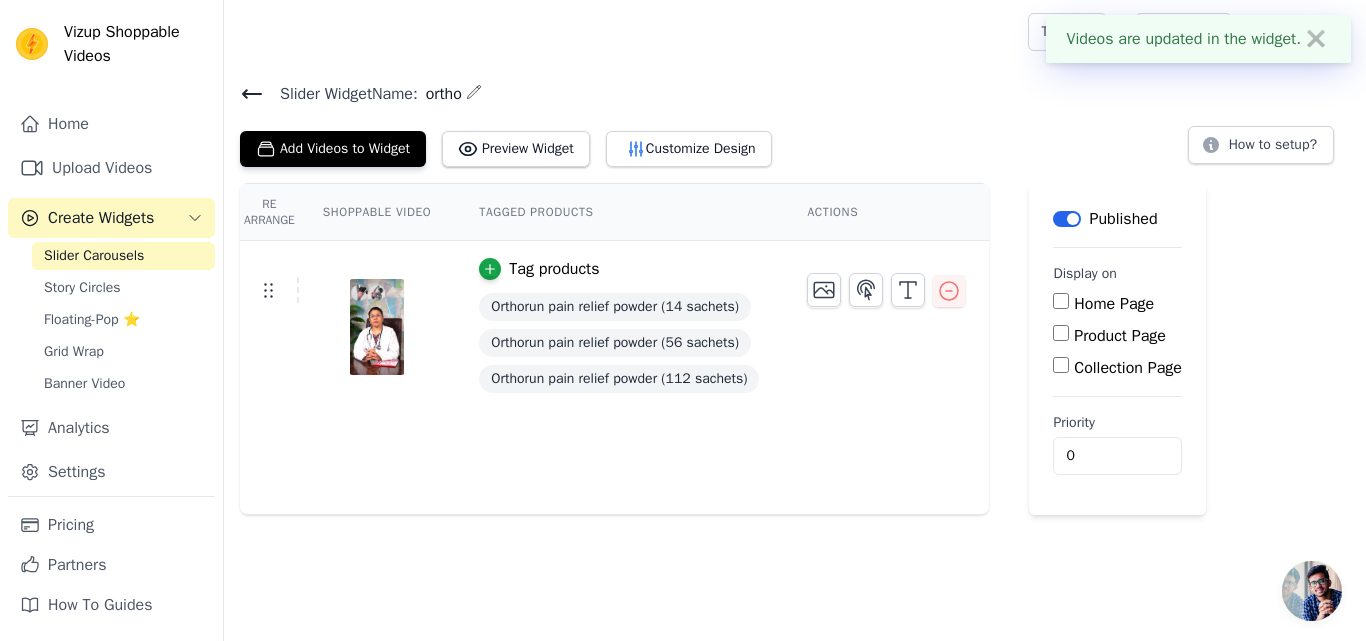 click on "Home Page" at bounding box center [1061, 301] 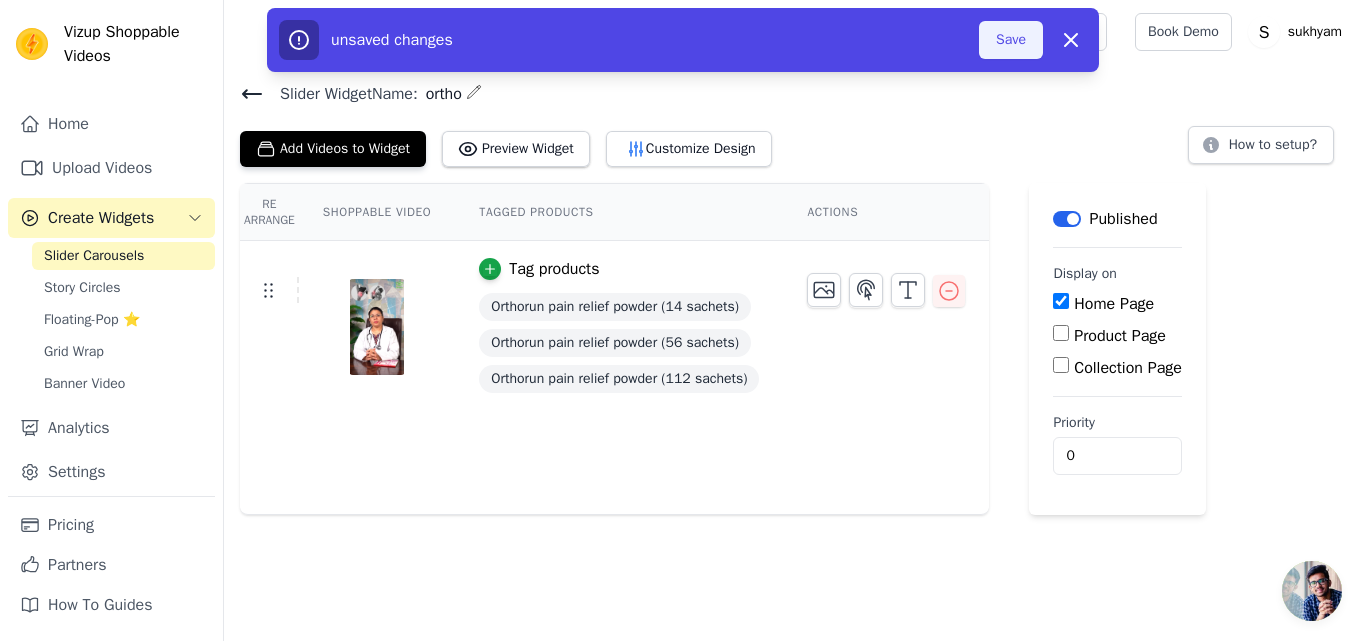 click on "Save" at bounding box center (1011, 40) 